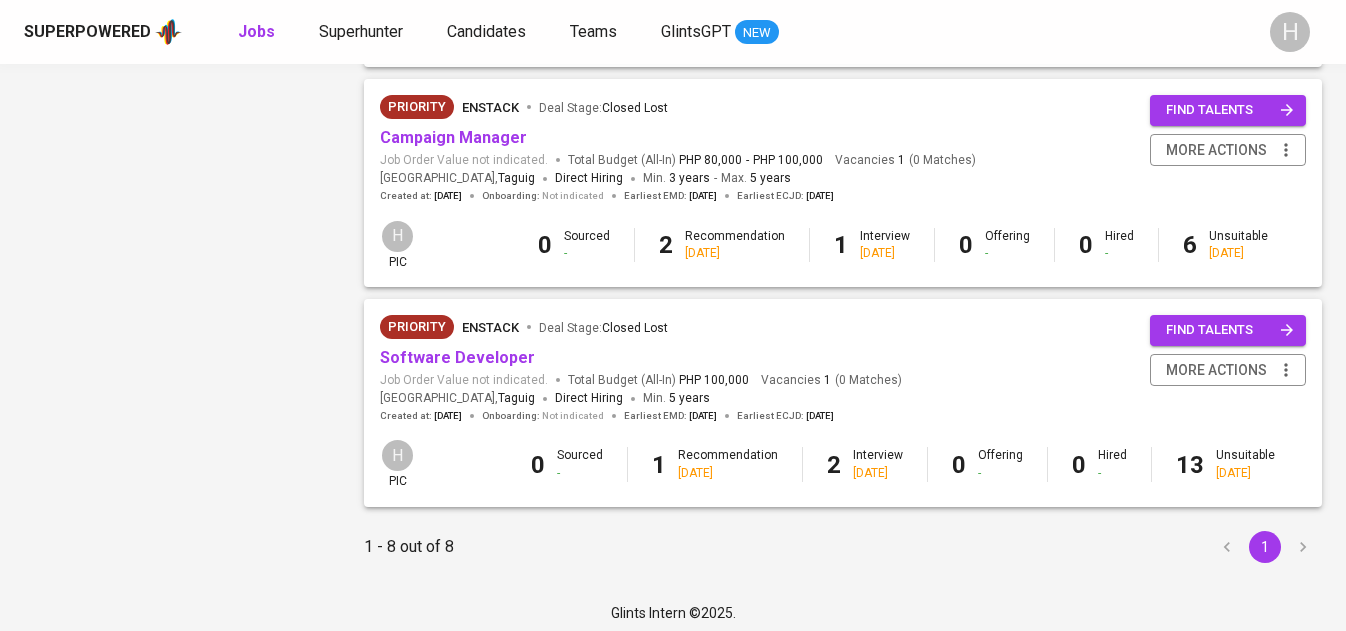 scroll, scrollTop: 1549, scrollLeft: 0, axis: vertical 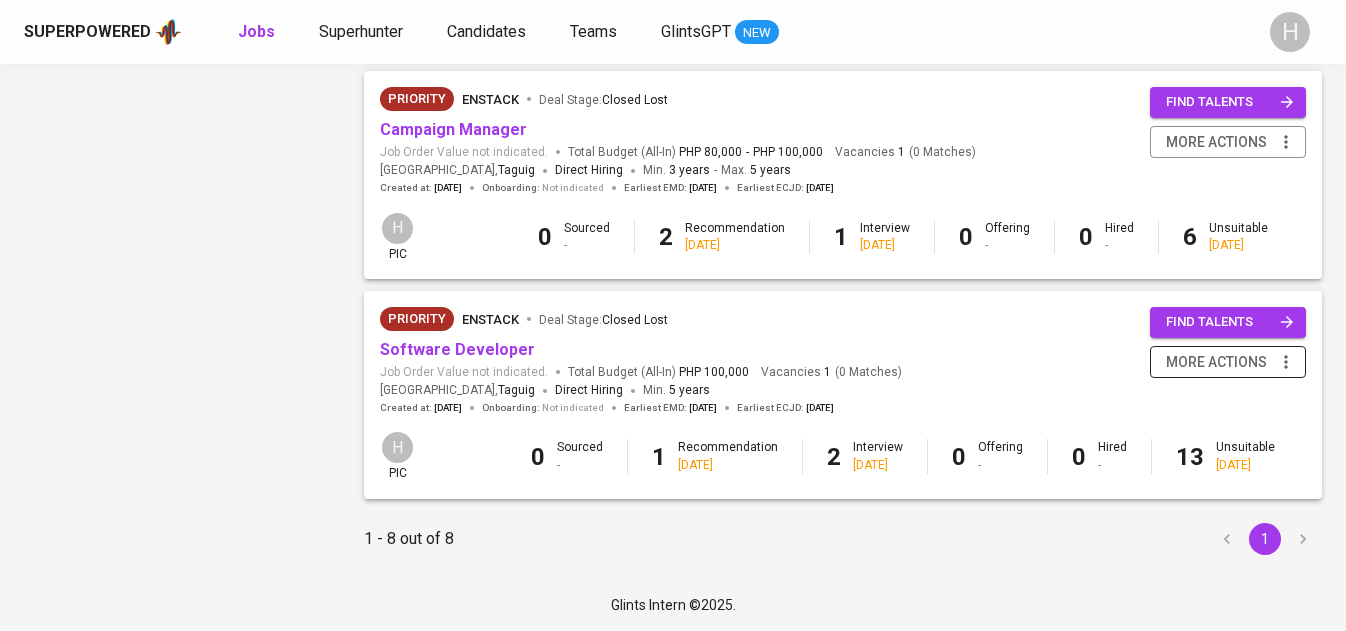 click 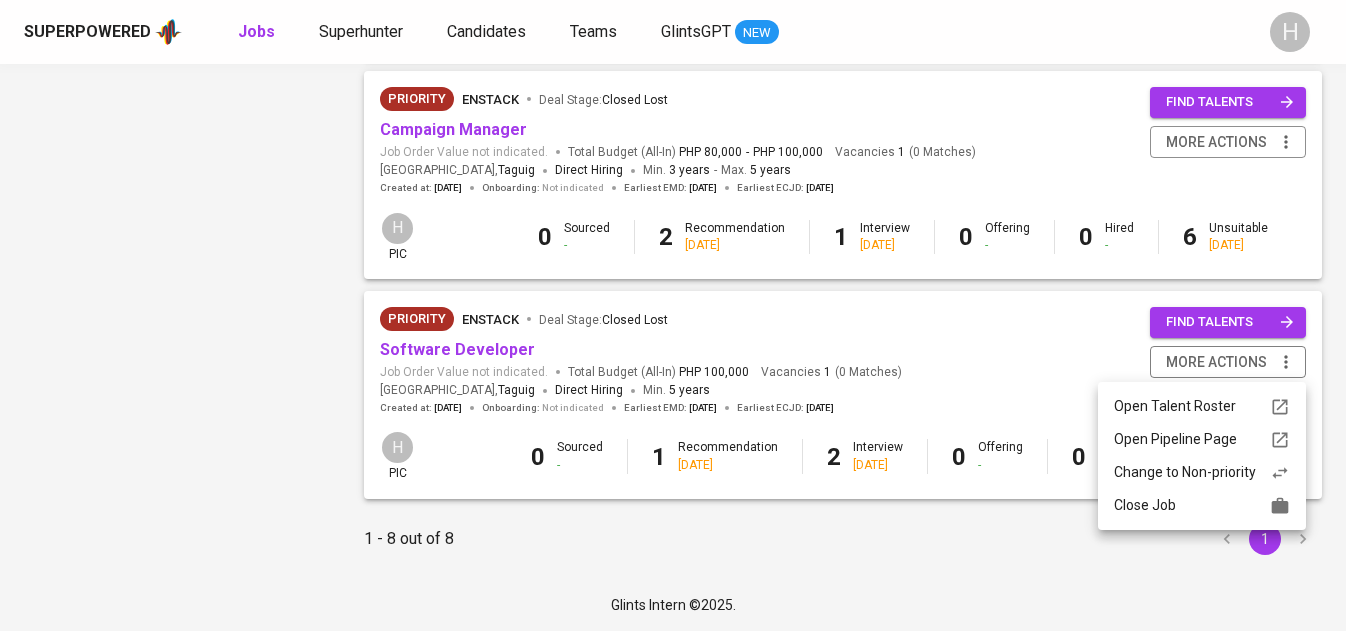 click on "Change to Non-priority" at bounding box center (1202, 472) 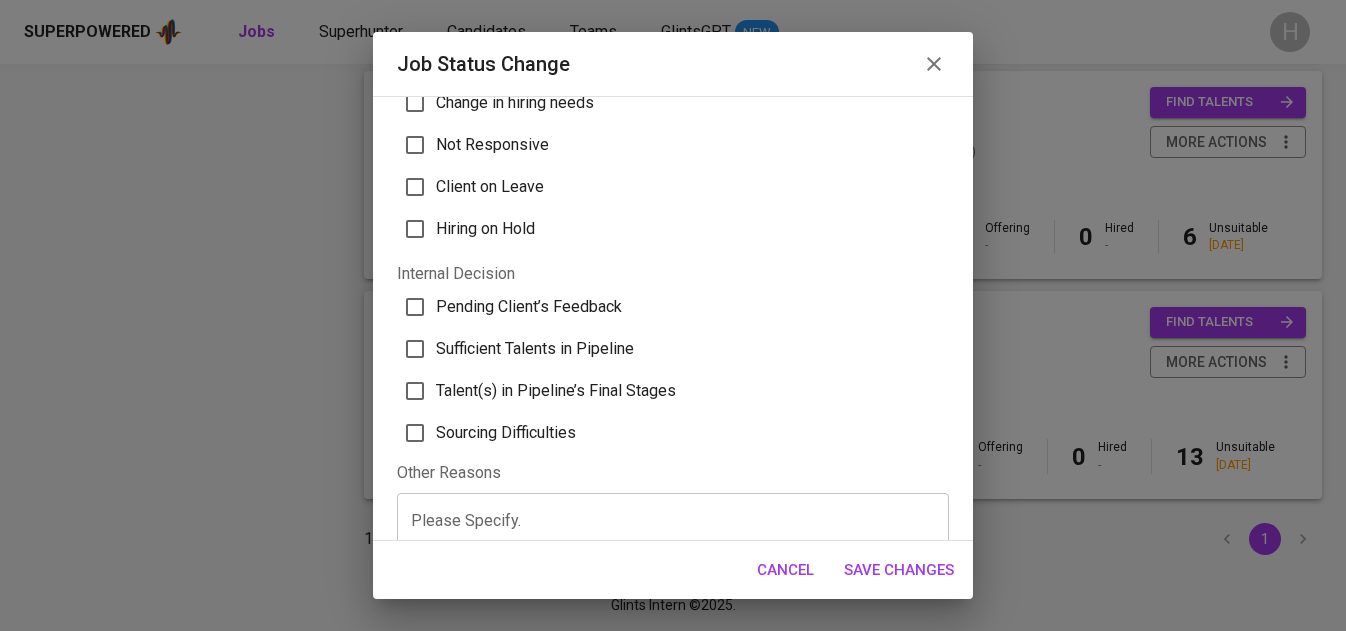 scroll, scrollTop: 182, scrollLeft: 0, axis: vertical 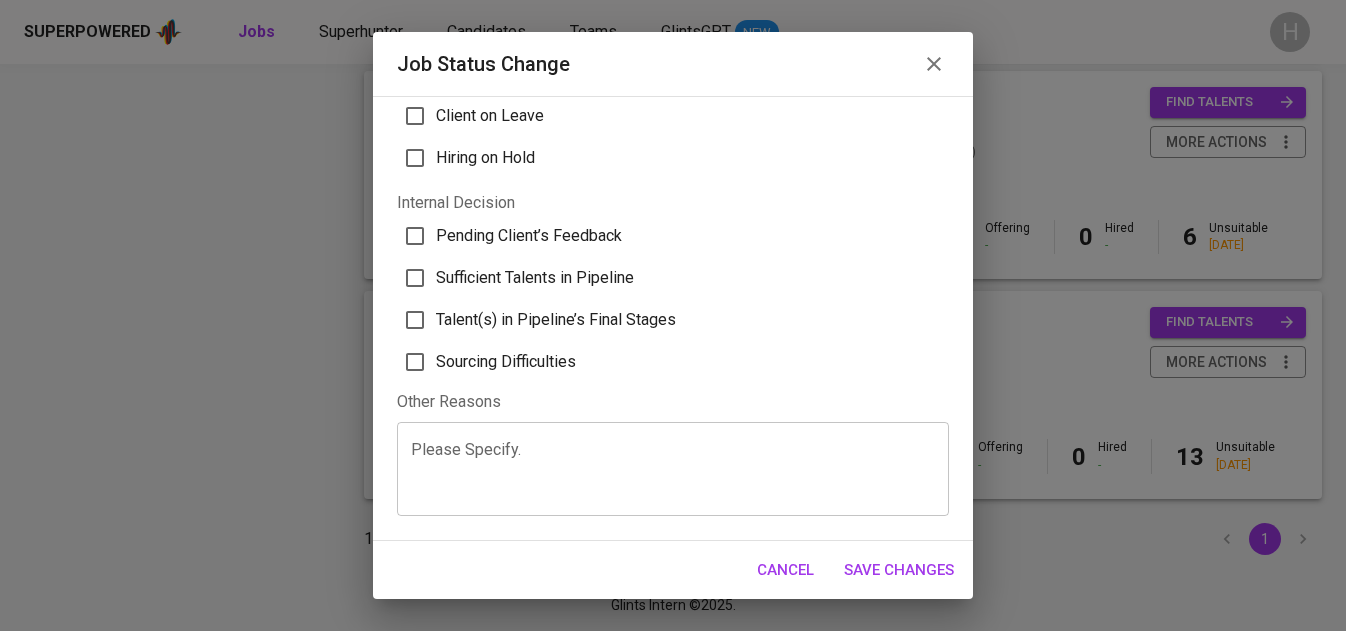 click at bounding box center [673, 468] 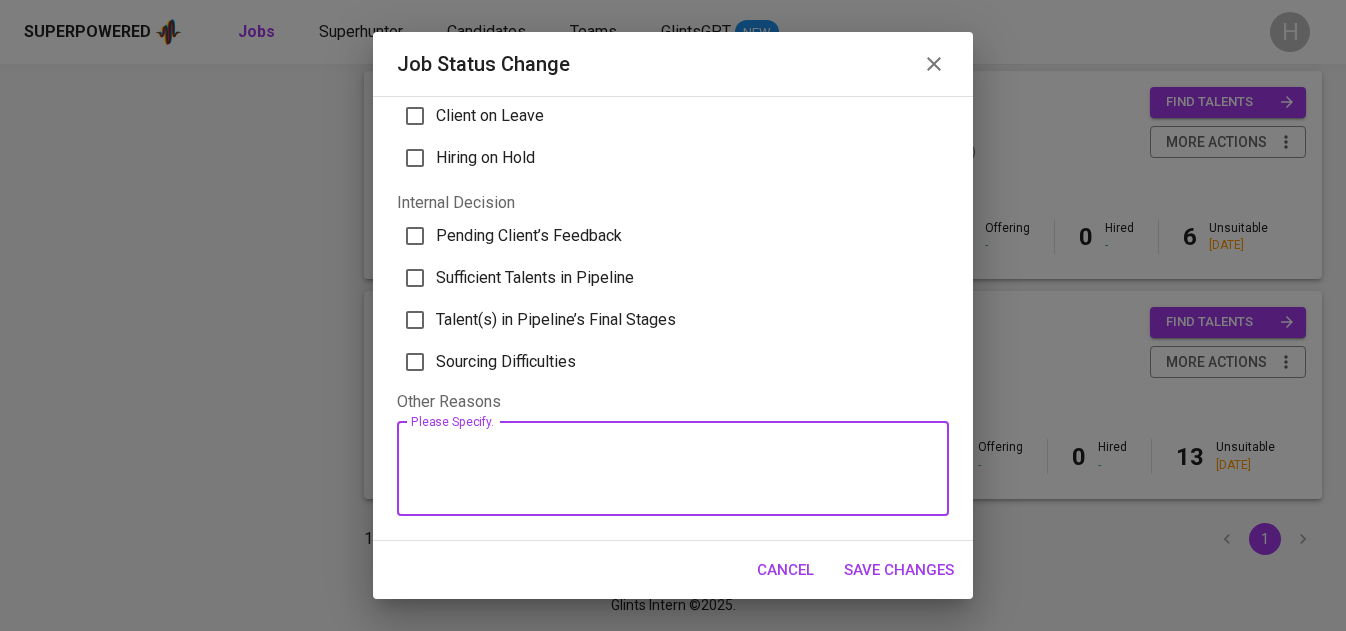 click on "Talent(s) in Pipeline’s Final Stages" at bounding box center (556, 320) 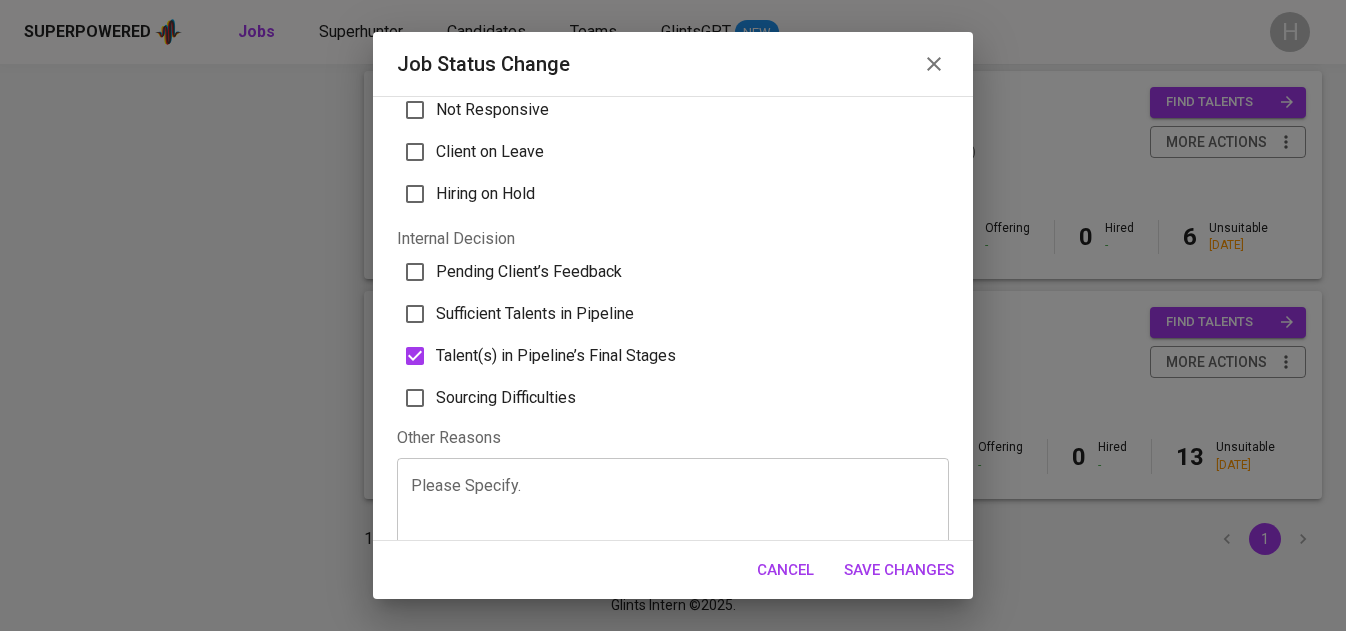scroll, scrollTop: 142, scrollLeft: 0, axis: vertical 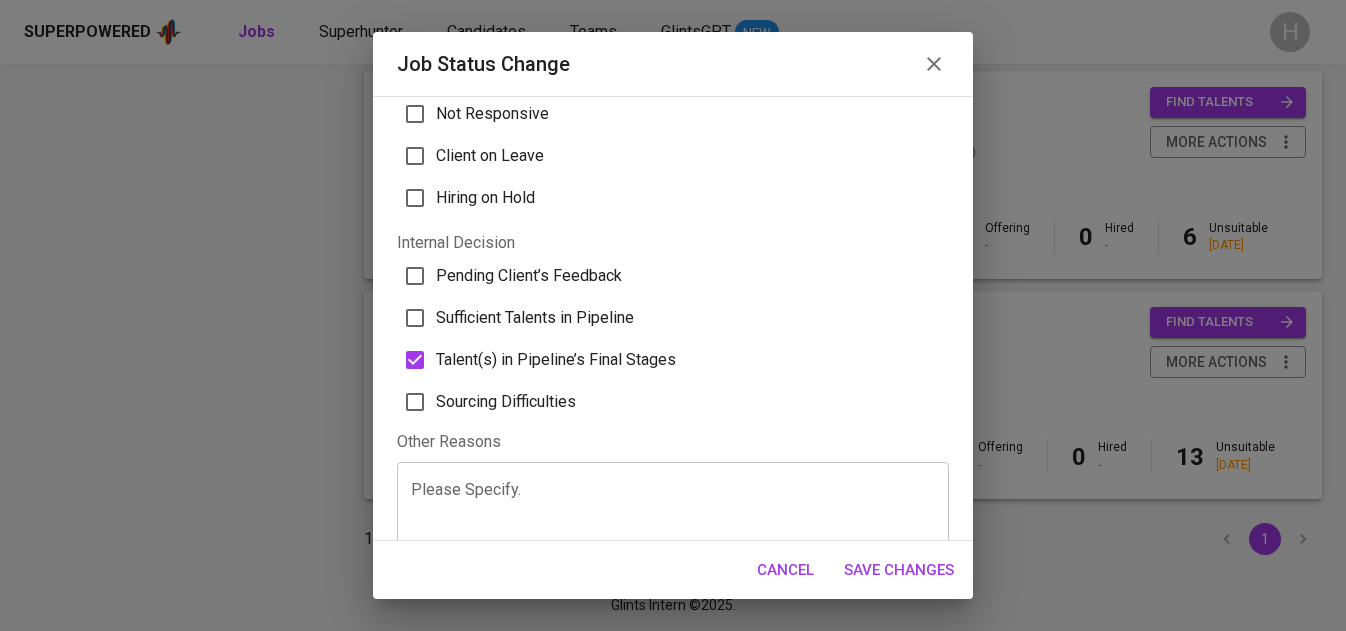 click on "Save Changes" at bounding box center (899, 570) 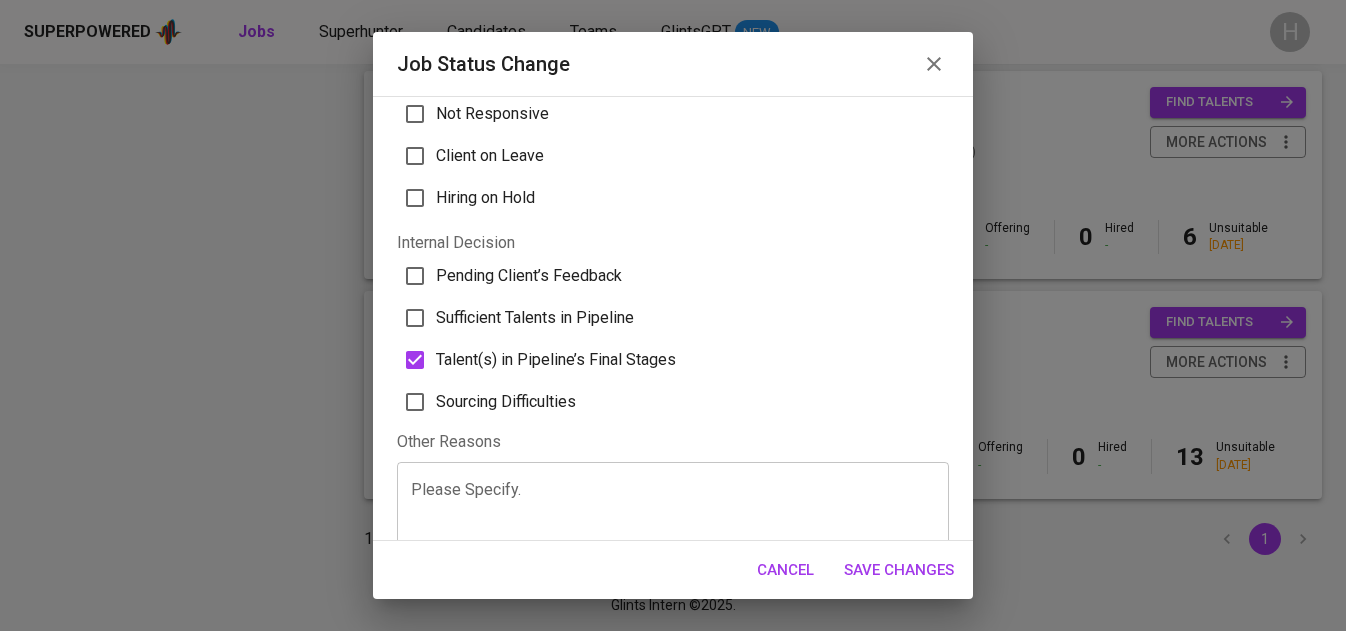 click on "My Jobs All Jobs Filters Clear All filters Teams Teams Teams Reporting Groups Reporting Groups Reporting Groups Salary Currency Currency Minimum Minimum Maximum Maximum Years of Experience 0 10+ Roles Roles Roles Skills Skills Skills Candidates Sourced by me Referred by me Search for a job title, company or other keywords Search for a job title, company or other keywords Sort By Newest NEWEST Filter By Open OPEN 1 Priority Microsoft Philippines Deal Stage :  unknown FY26 HR Services Advisor (Night Shift) Job Order Value   SGD 1,607 Total Budget (All-In)   PHP 48,000 - PHP 48,000 Vacancies   3 ( 0   Matches ) [GEOGRAPHIC_DATA] ,  [GEOGRAPHIC_DATA] Glints Managed Talent Years of Experience not indicated. Created at :   [DATE] Onboarding :   [DATE] Earliest EMD :   [DATE] Earliest ECJD :   [DATE] find talents more actions H pic 0 Sourced - 0 Recommendation - 0 Interview - 0 Offering - 0 Hired - 0 Unsuitable - Priority Microsoft Philippines Deal Stage :  unknown Invalid Associated Job Order -" at bounding box center [673, -450] 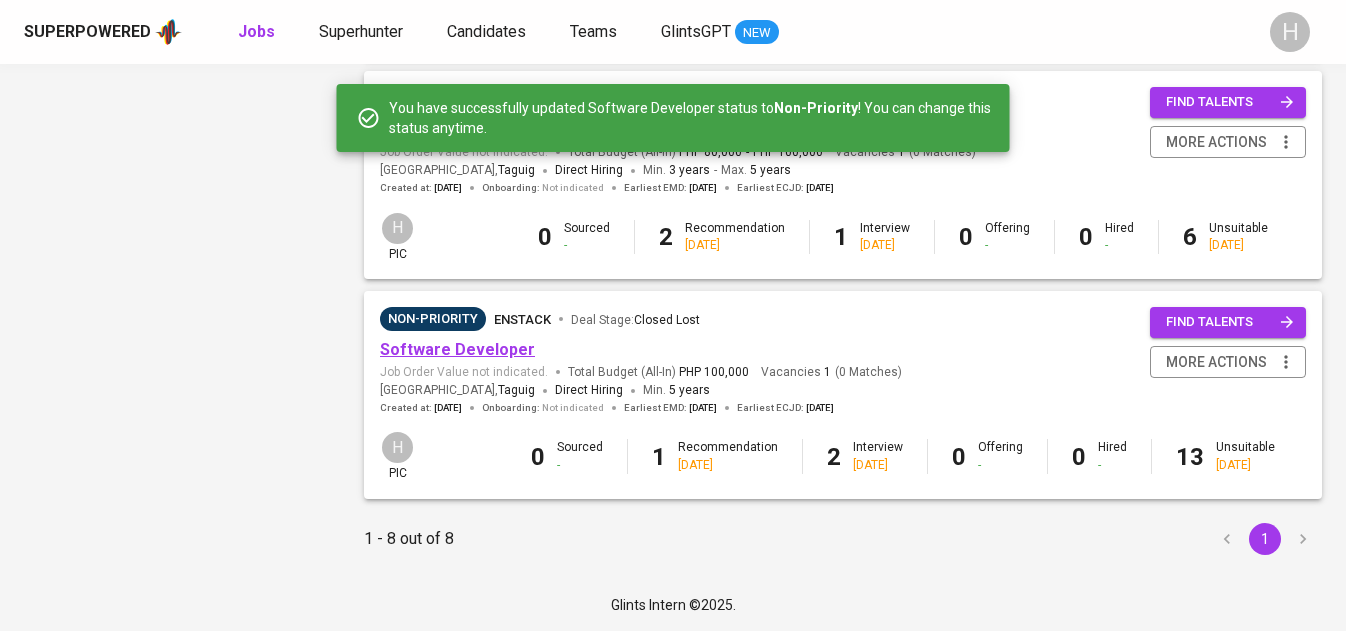 click on "Software Developer" at bounding box center [457, 349] 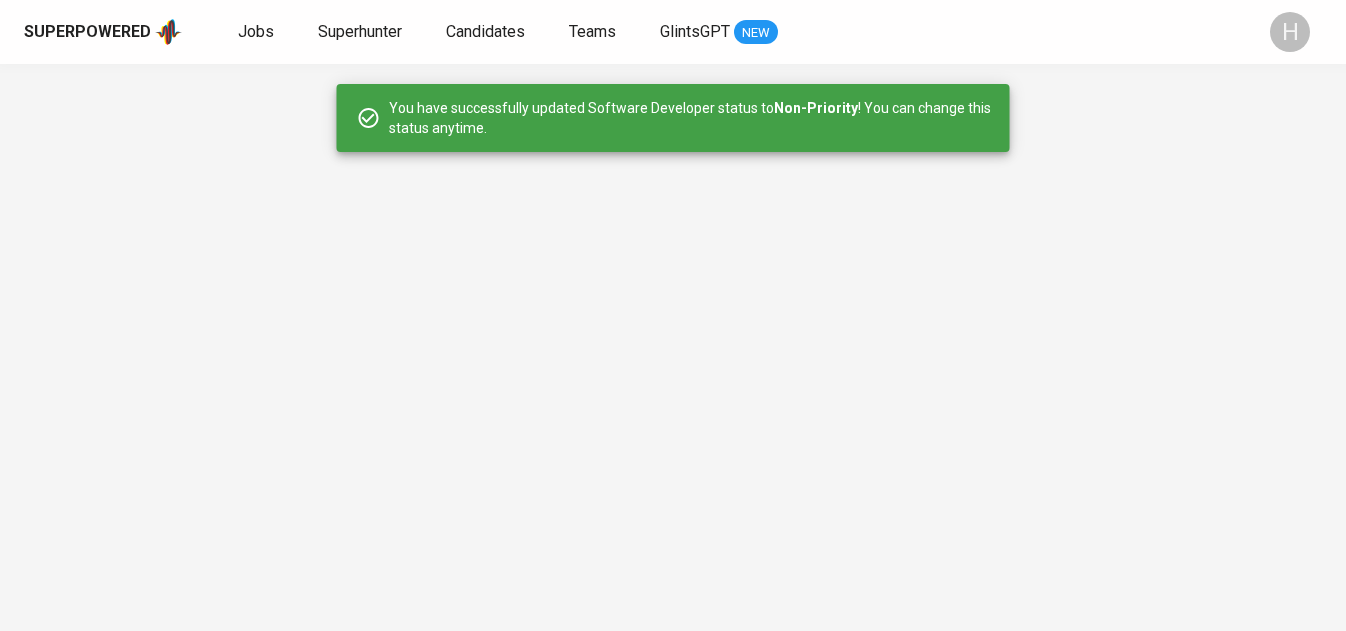 scroll, scrollTop: 0, scrollLeft: 0, axis: both 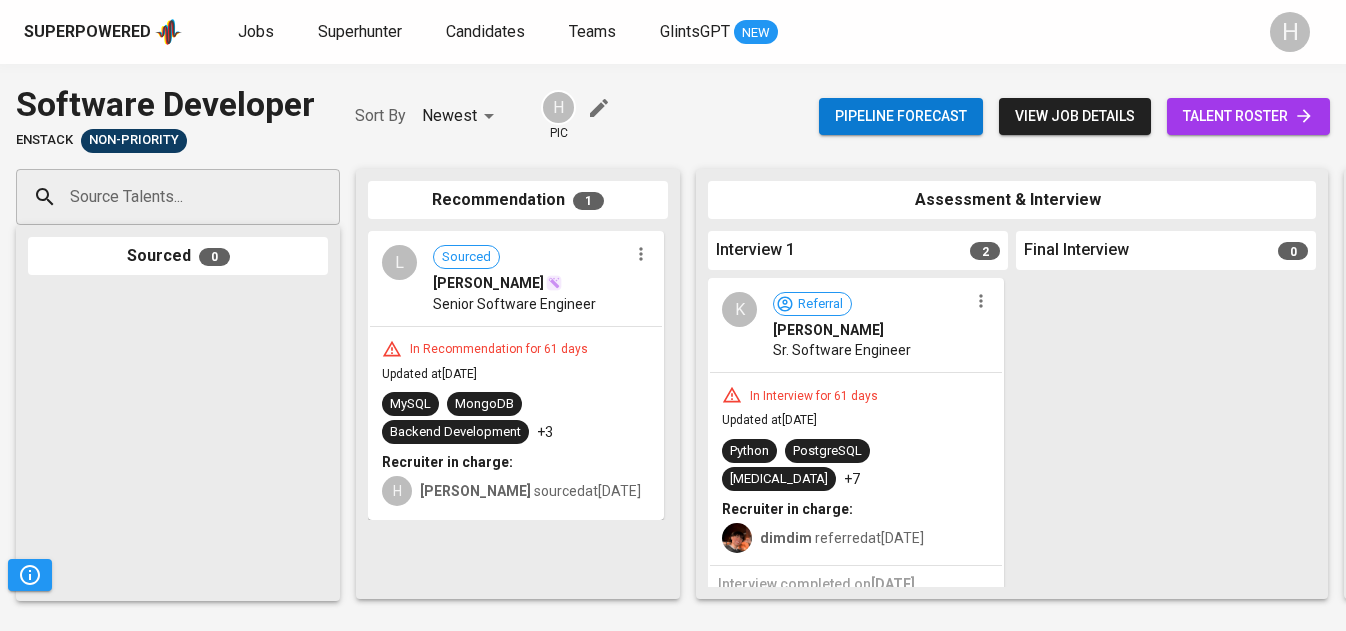 click 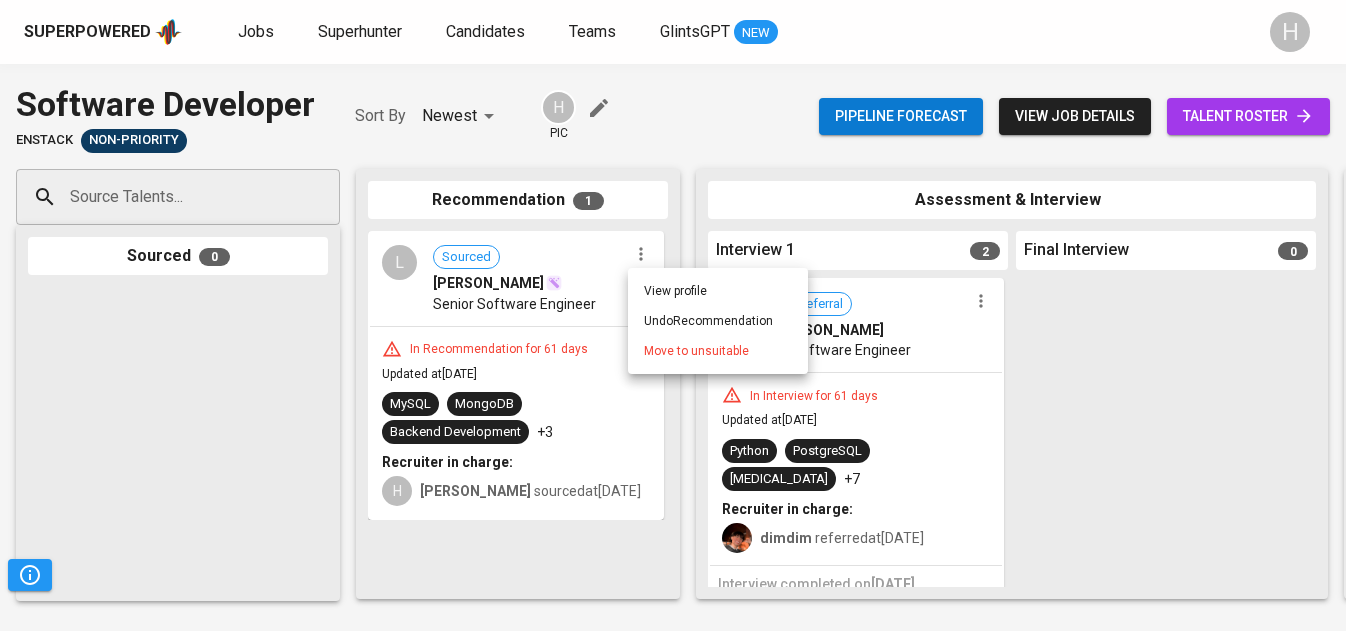 click on "Move to unsuitable" at bounding box center (696, 351) 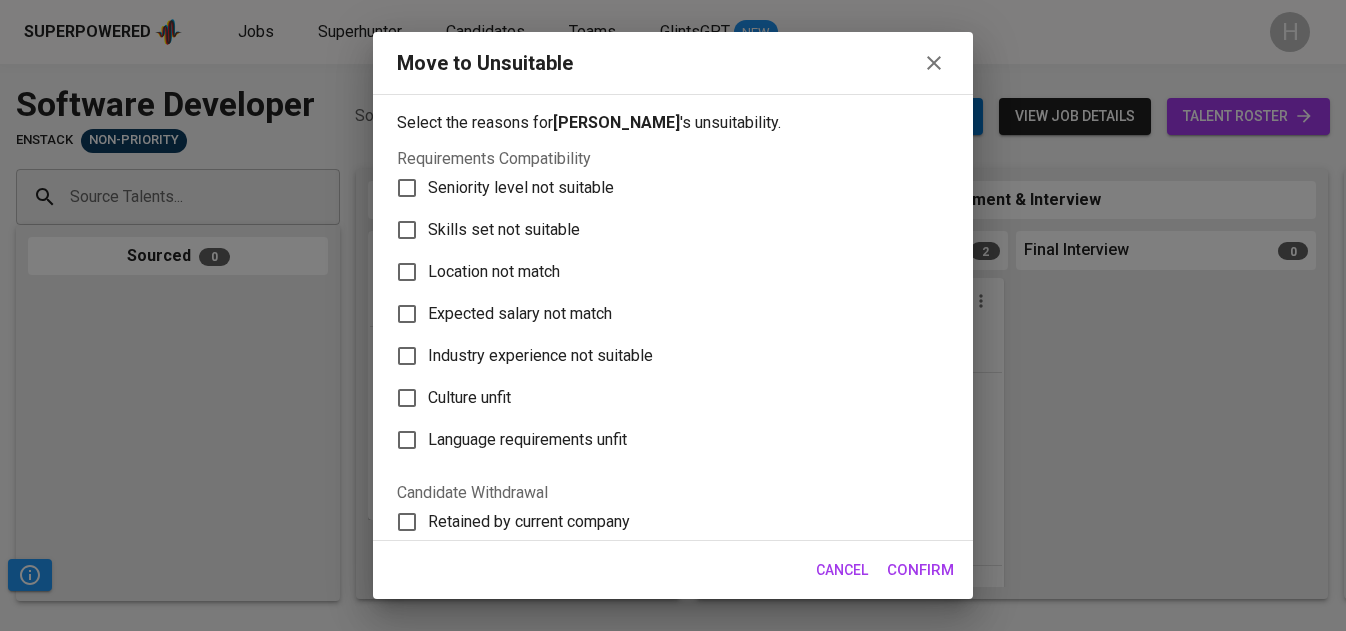 click on "Skills set not suitable" at bounding box center (504, 230) 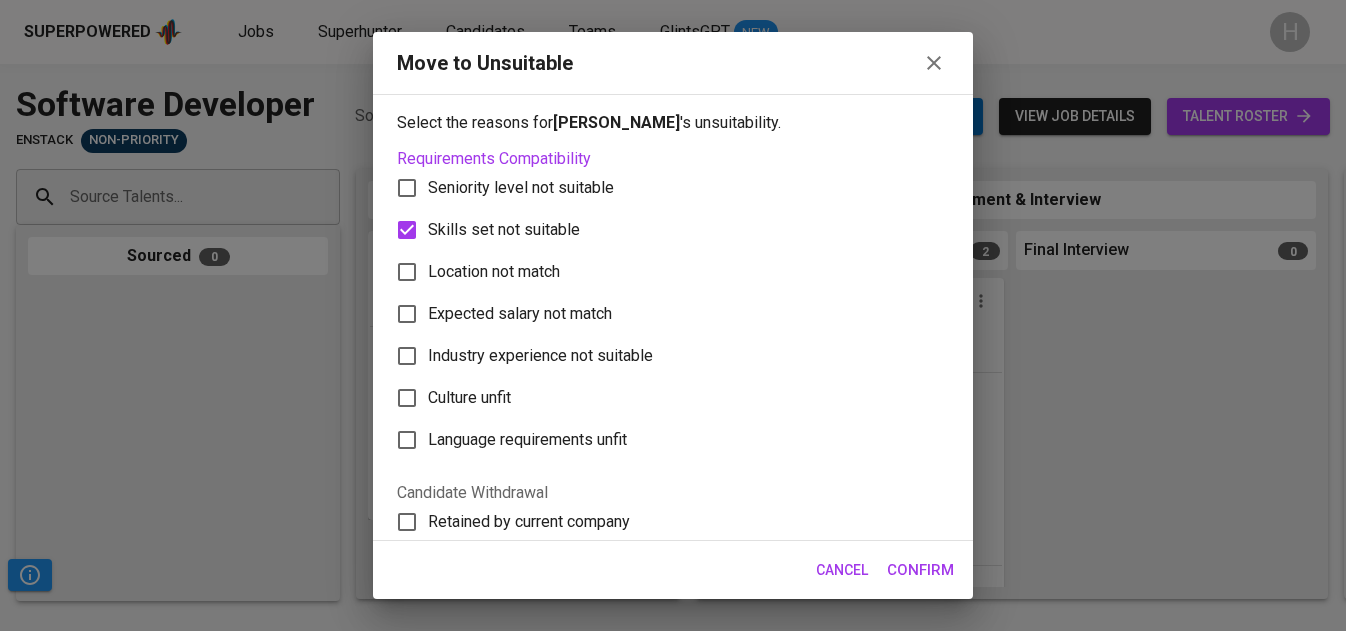 click on "Confirm" at bounding box center (920, 570) 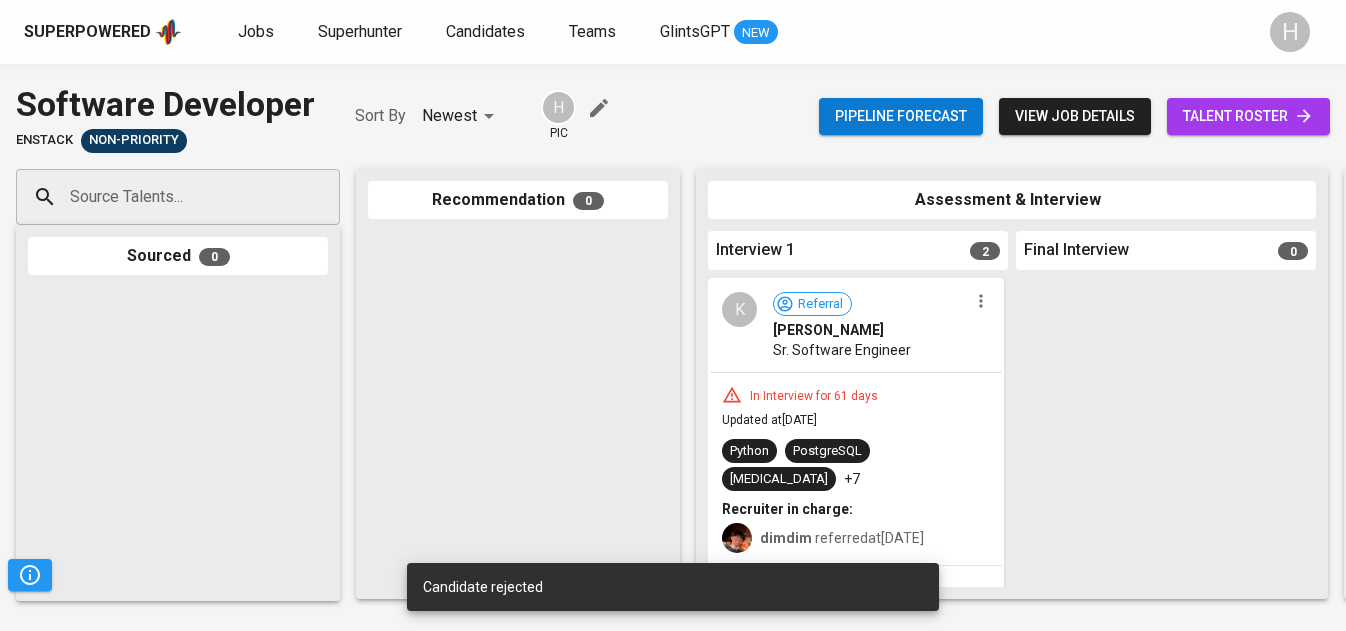 click 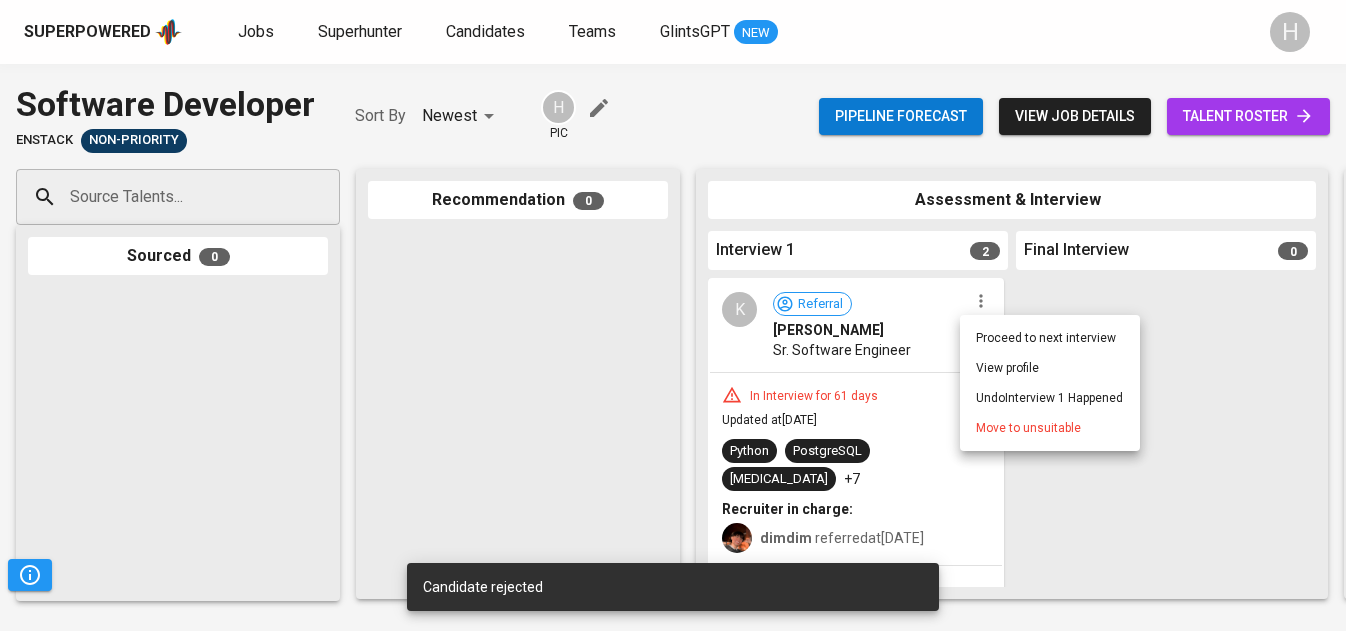 click on "Move to unsuitable" at bounding box center (1028, 428) 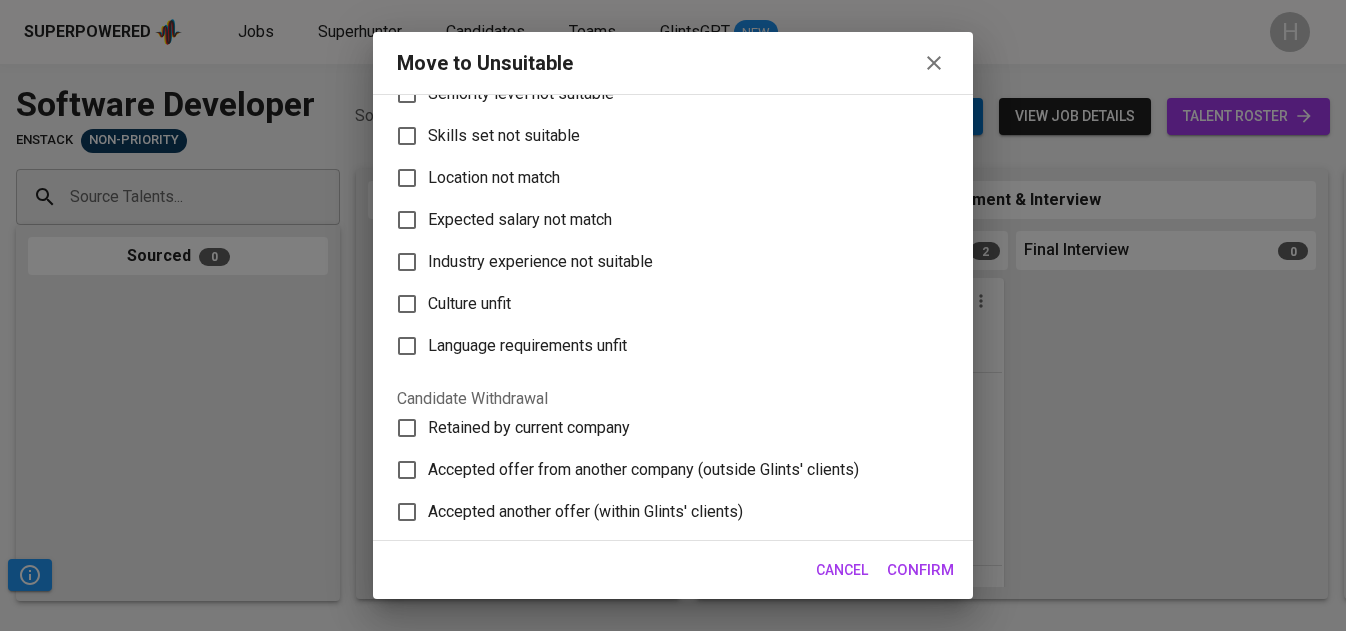 scroll, scrollTop: 95, scrollLeft: 0, axis: vertical 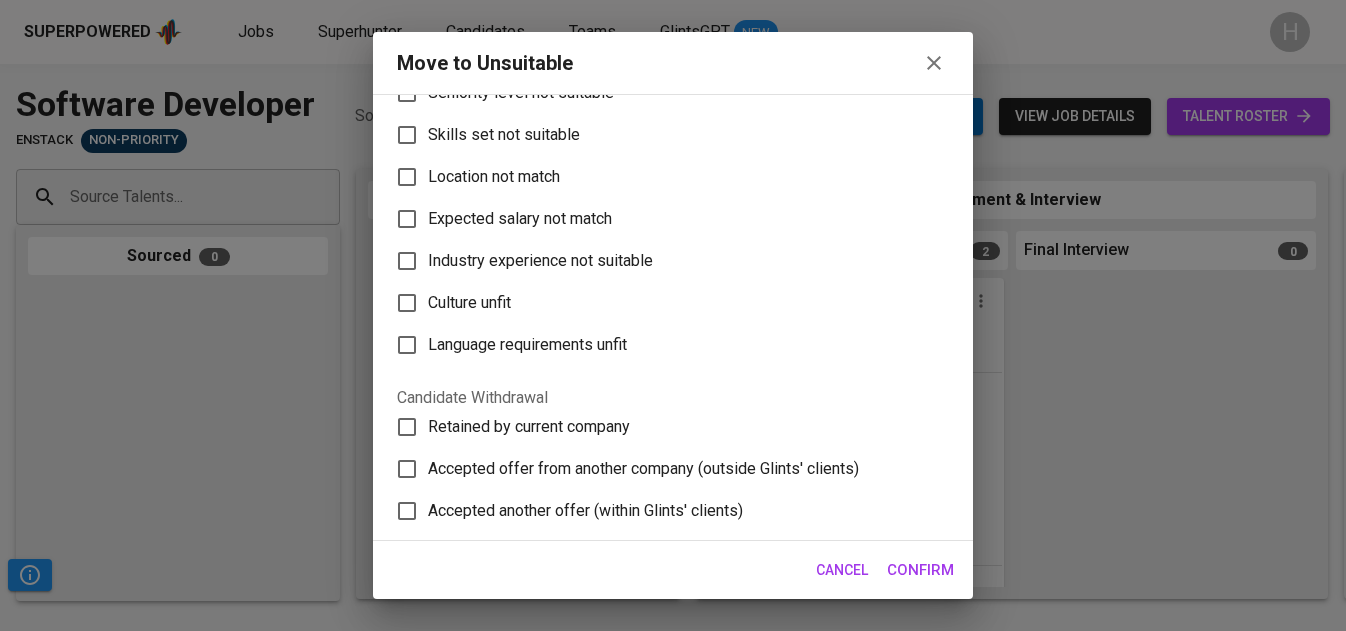 click 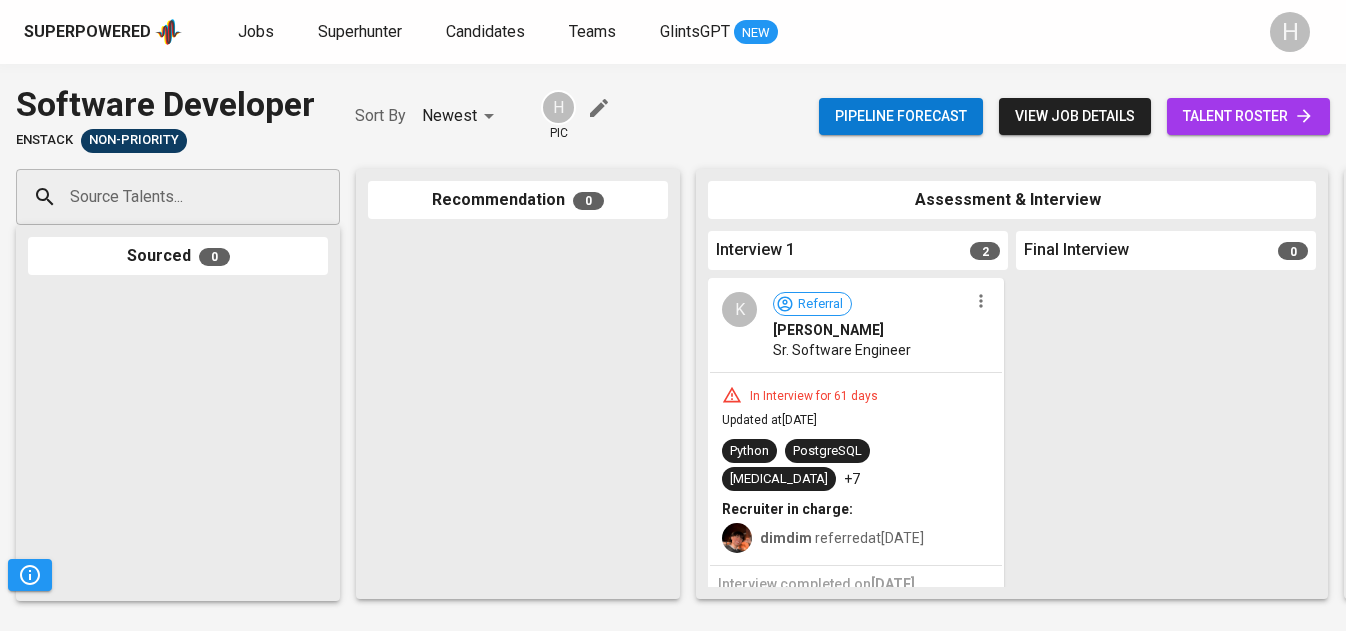 click 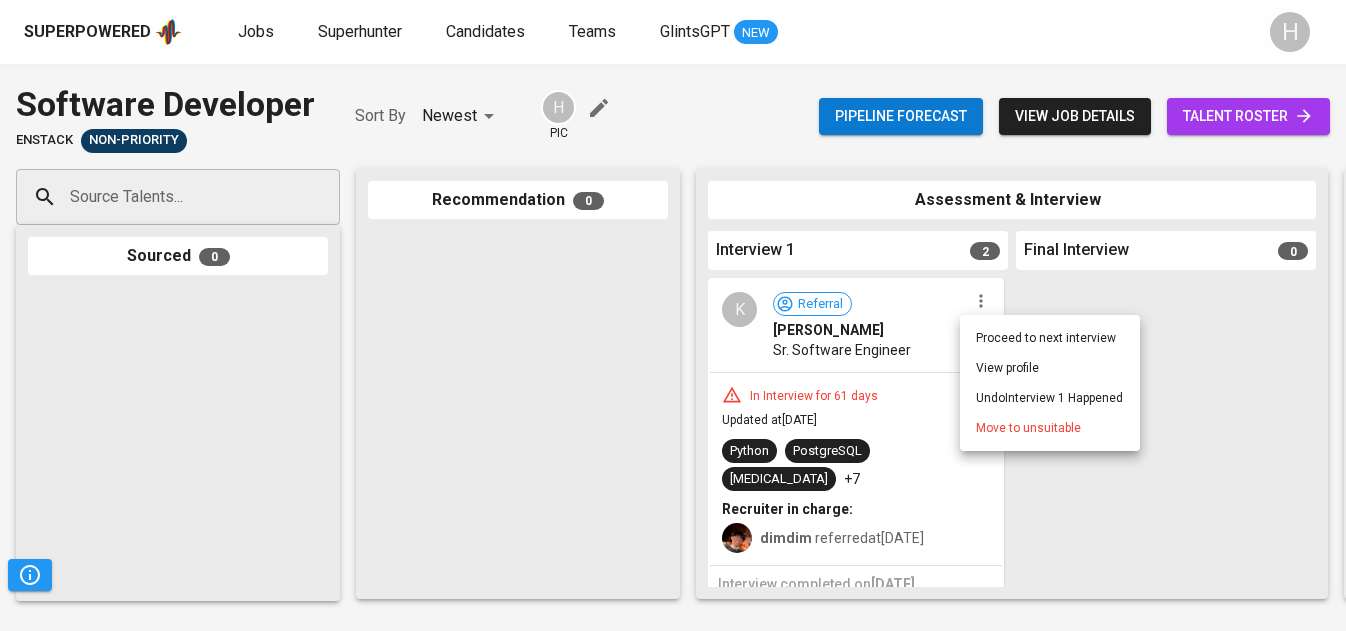 click on "Move to unsuitable" at bounding box center (1028, 428) 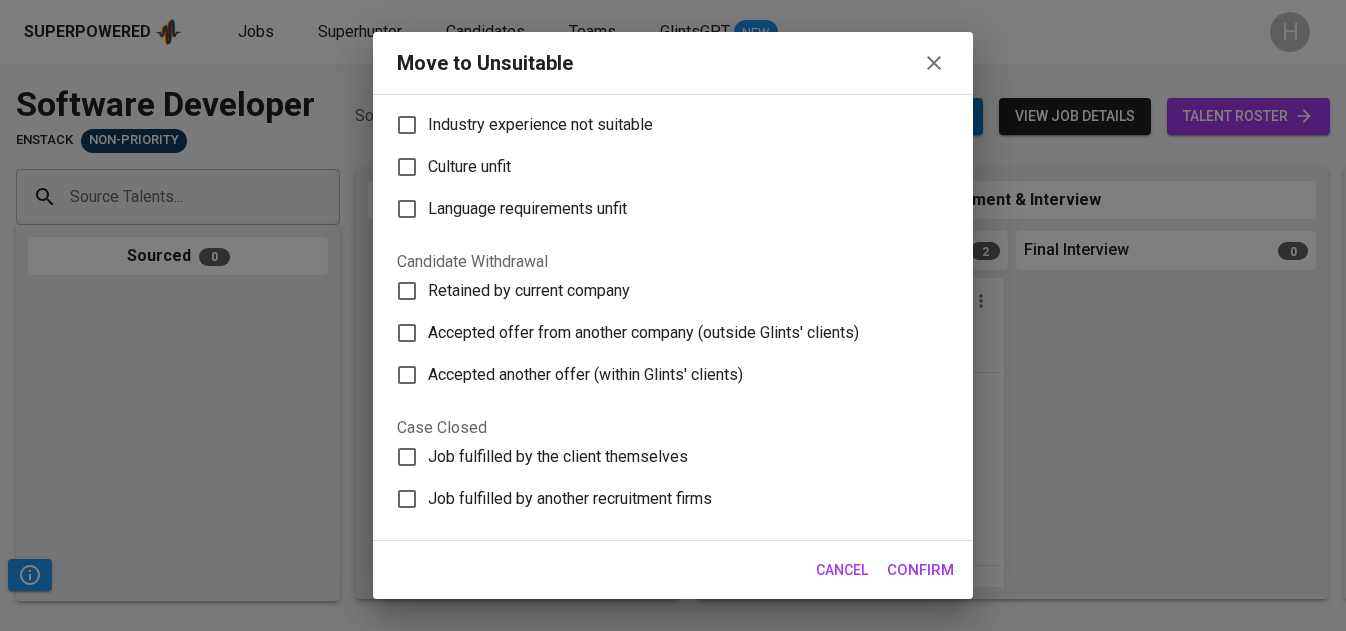 scroll, scrollTop: 229, scrollLeft: 0, axis: vertical 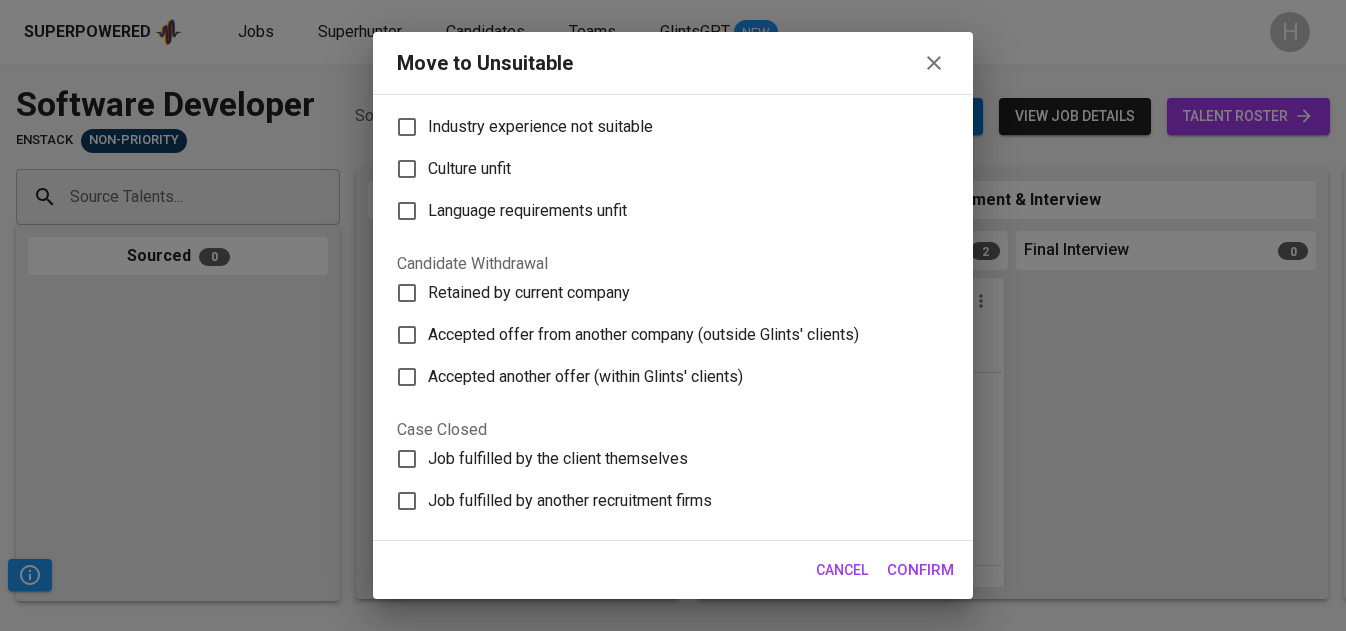 click on "Retained by current company" at bounding box center (529, 293) 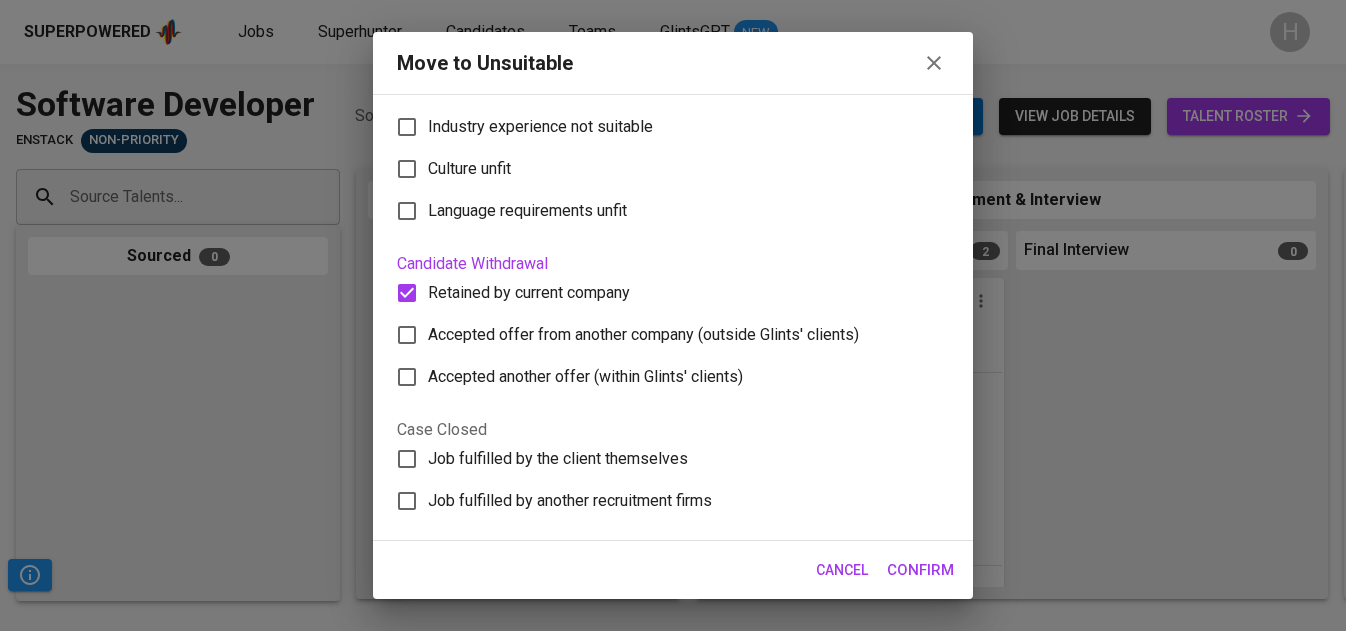 click on "Confirm" at bounding box center [920, 570] 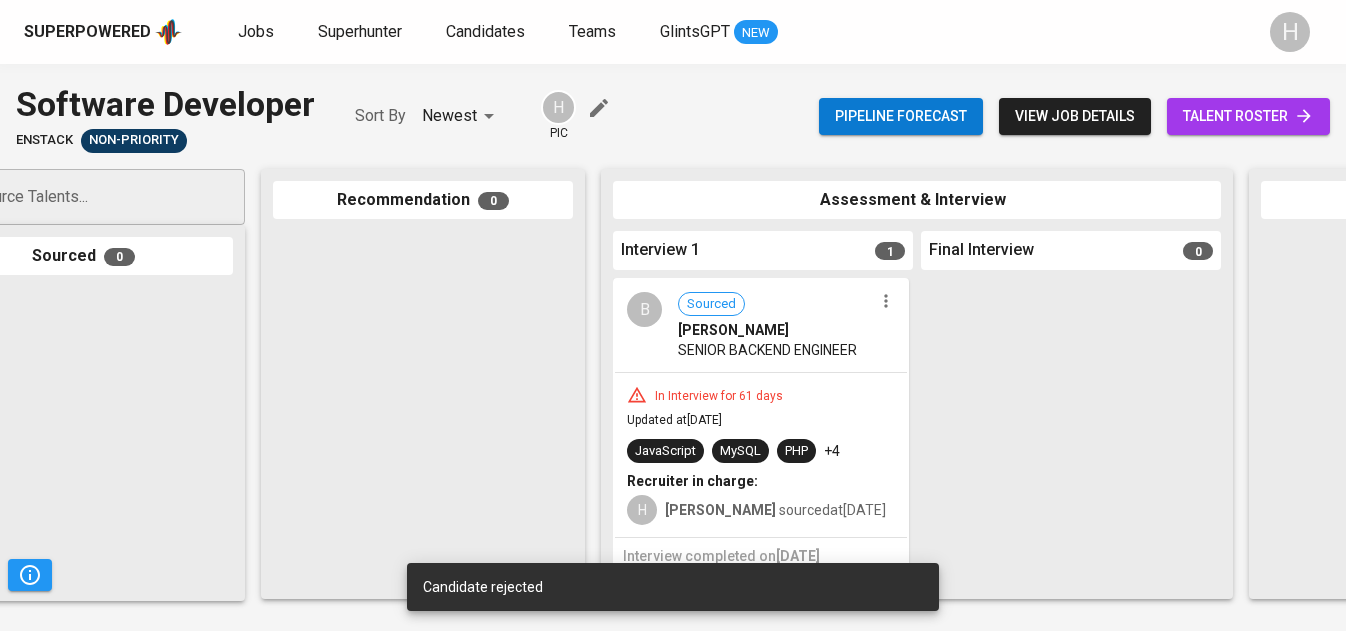 scroll, scrollTop: 0, scrollLeft: 0, axis: both 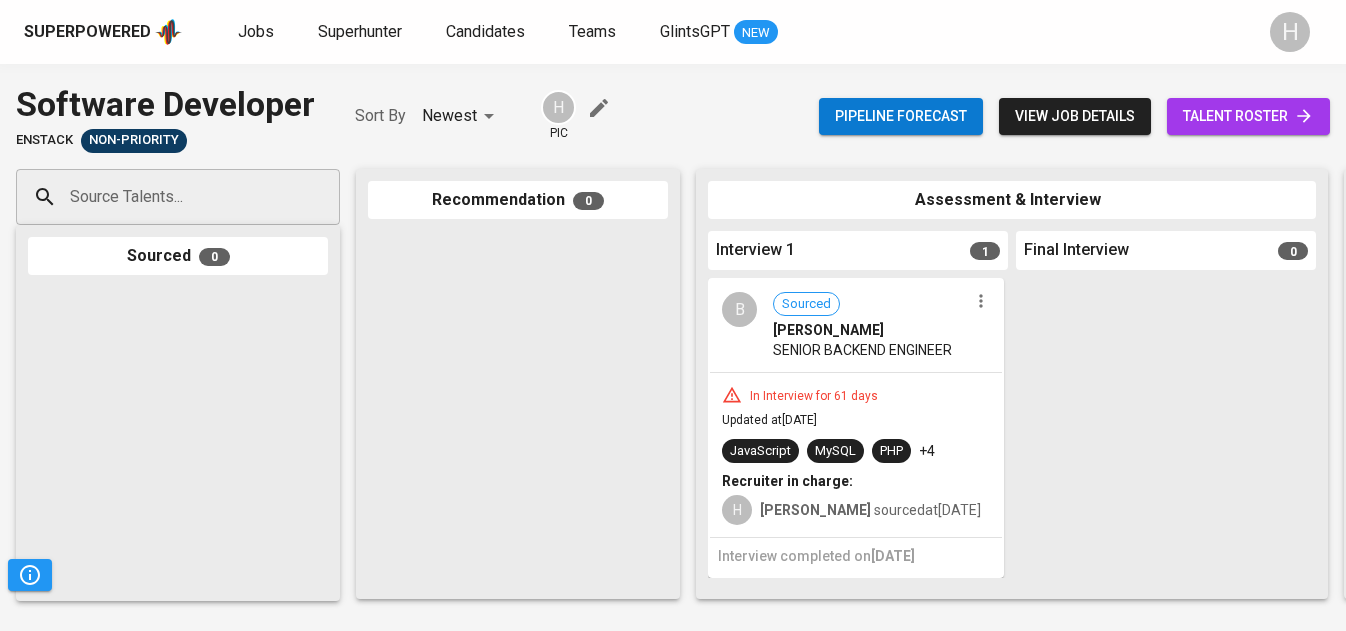 click 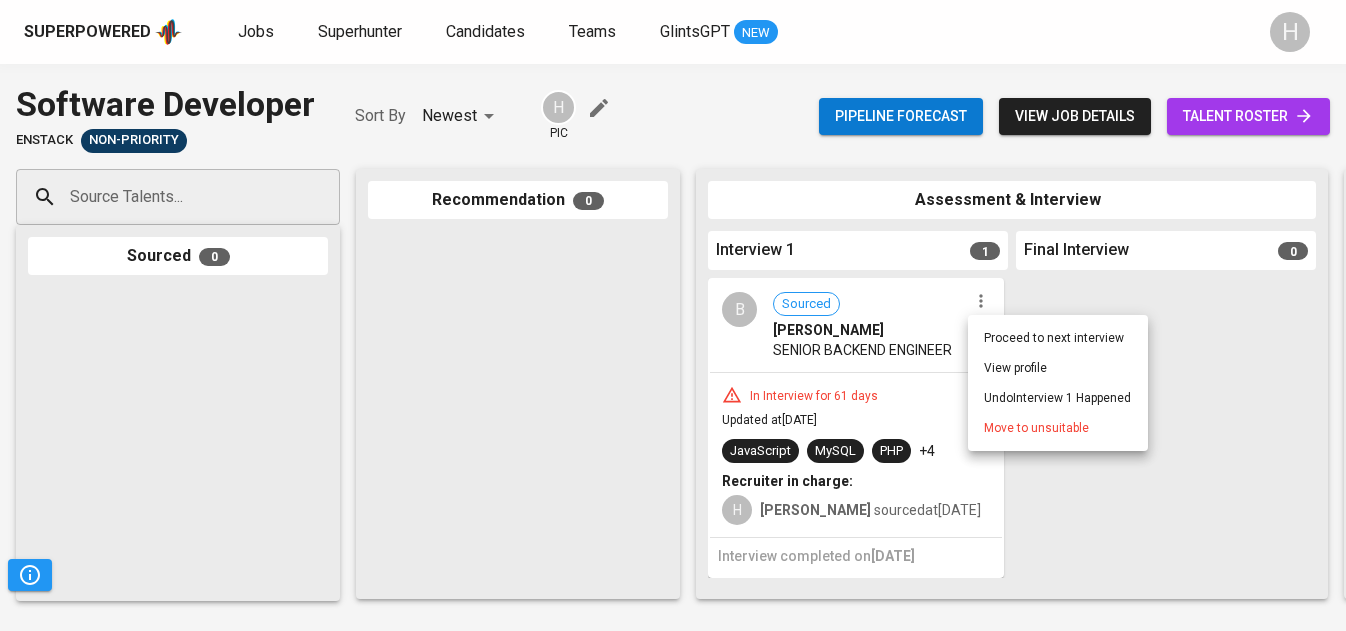 click on "Move to unsuitable" at bounding box center (1058, 428) 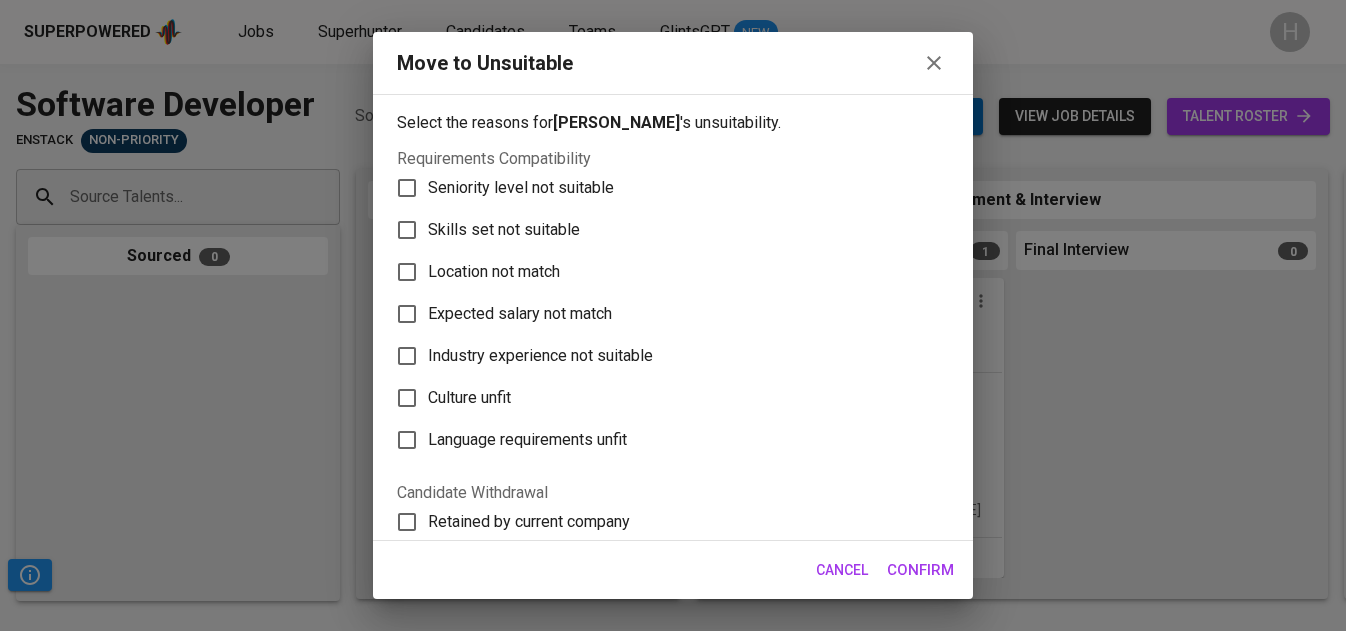 click on "Skills set not suitable" at bounding box center (504, 230) 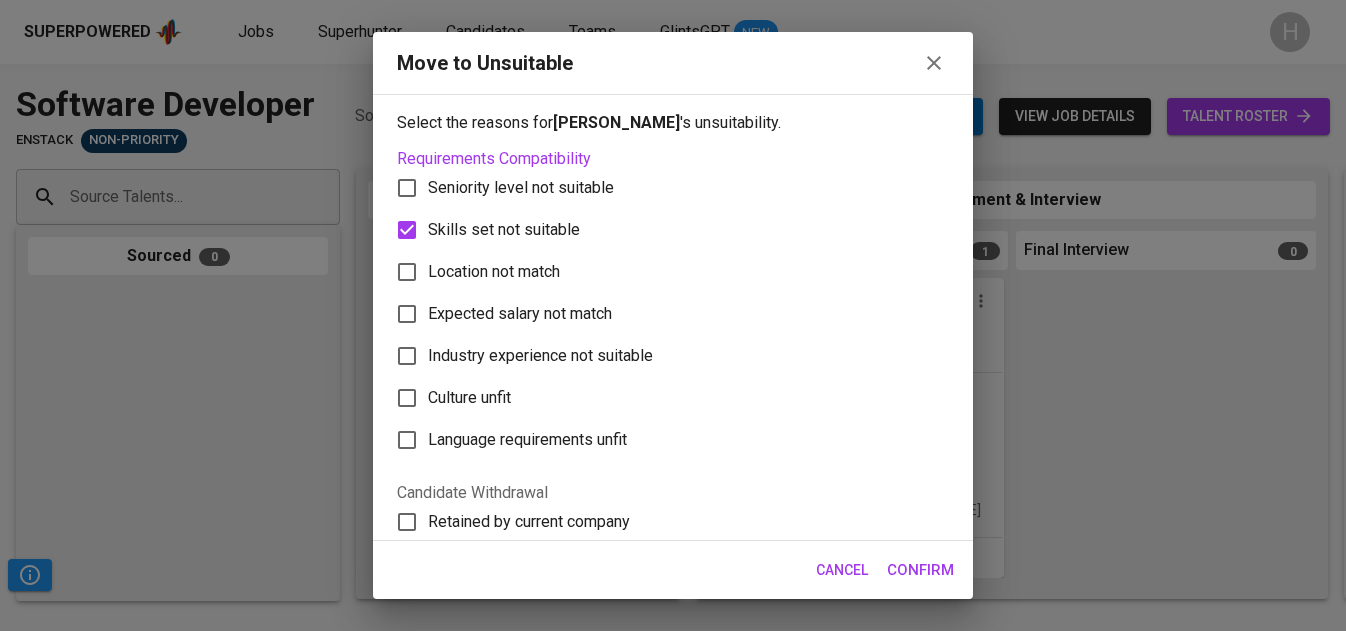 click on "Confirm" at bounding box center [920, 570] 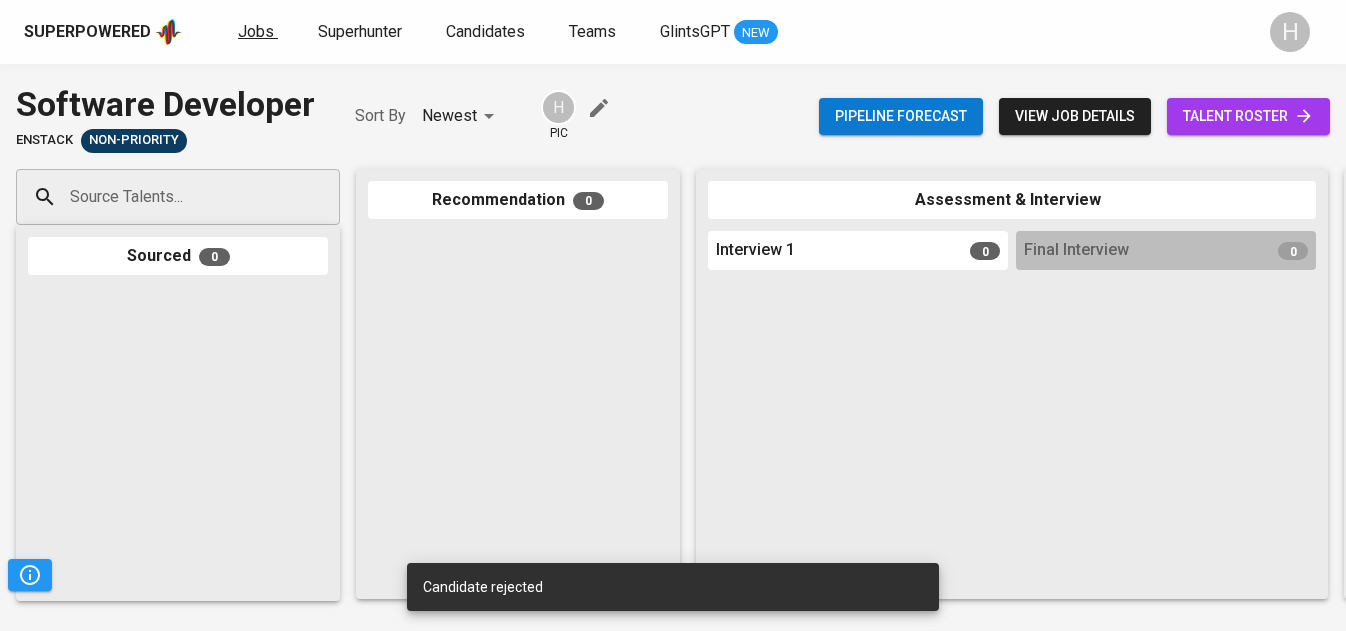 click on "Jobs" at bounding box center (256, 31) 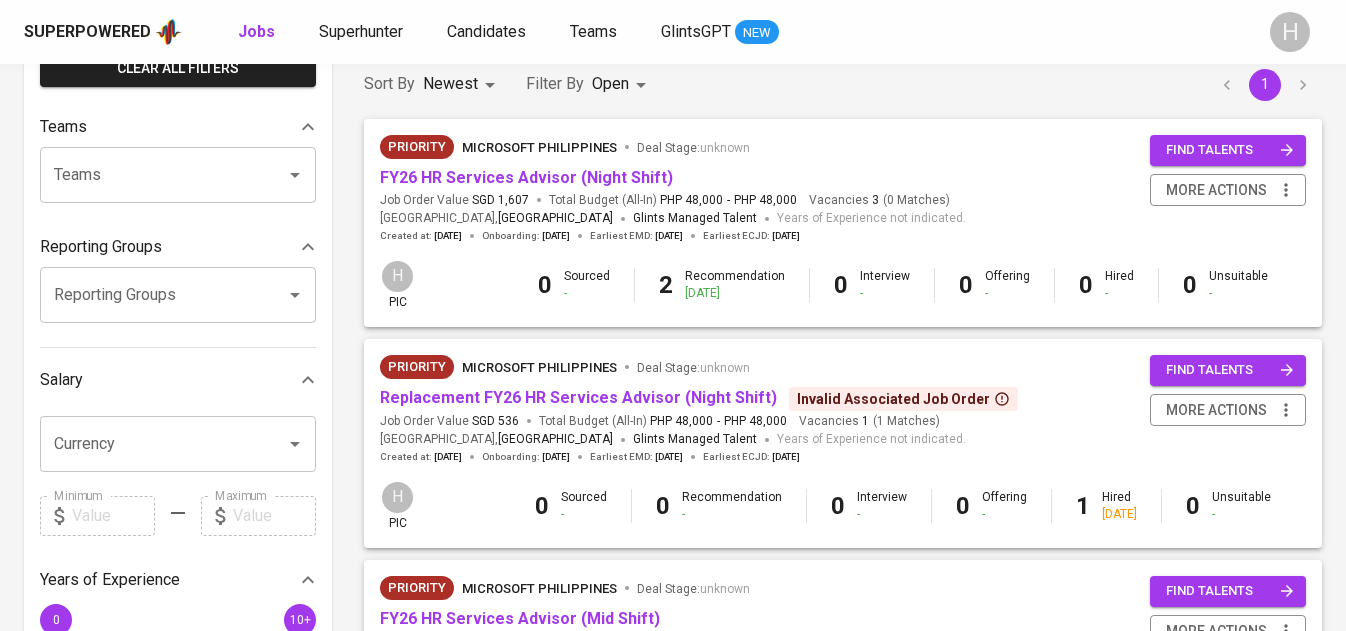 scroll, scrollTop: 159, scrollLeft: 0, axis: vertical 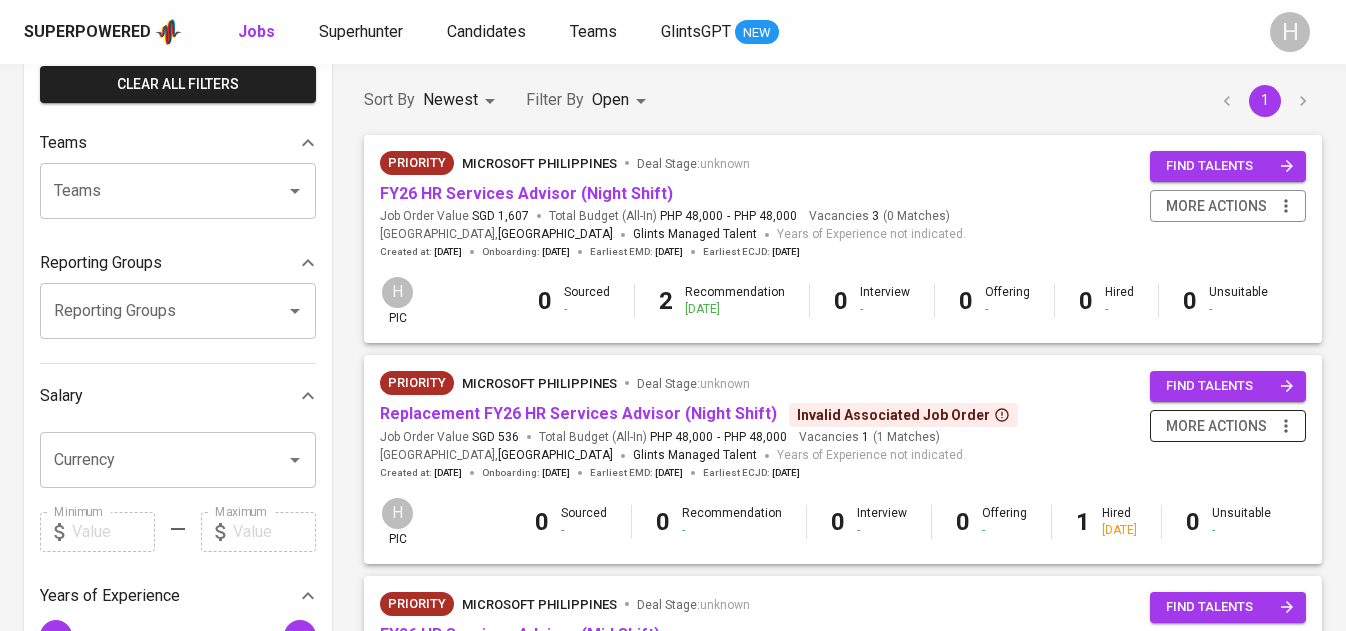 click 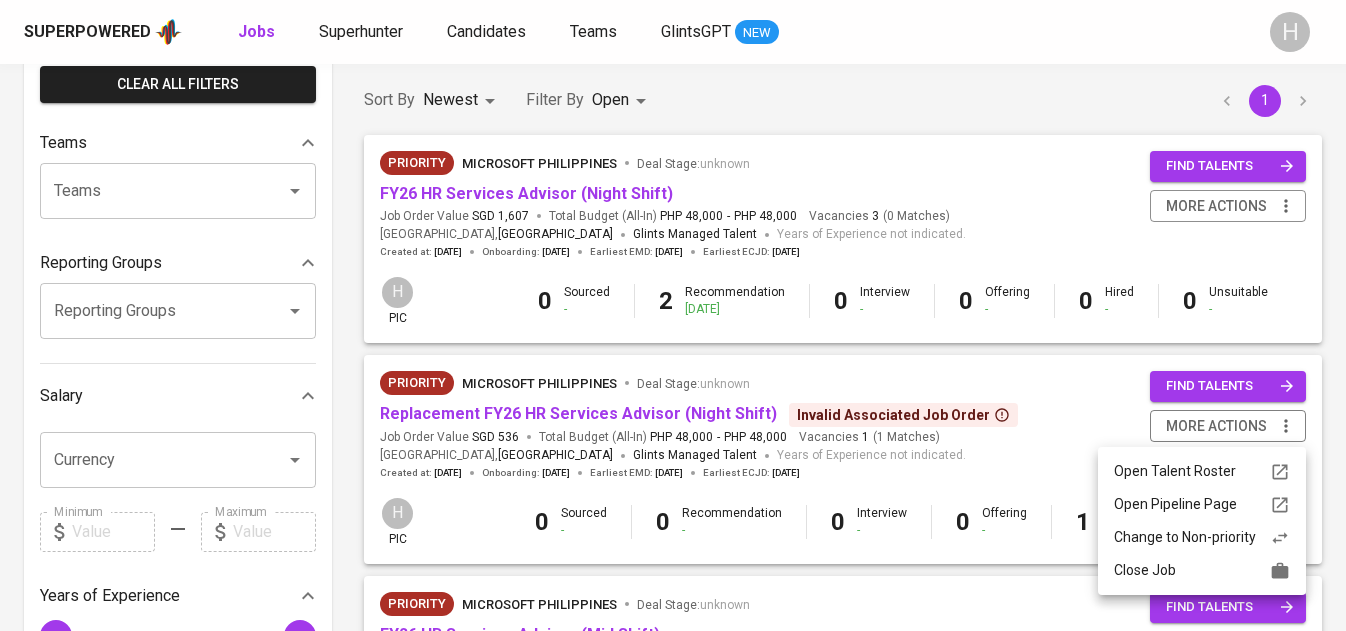 click on "Close Job" at bounding box center (1202, 570) 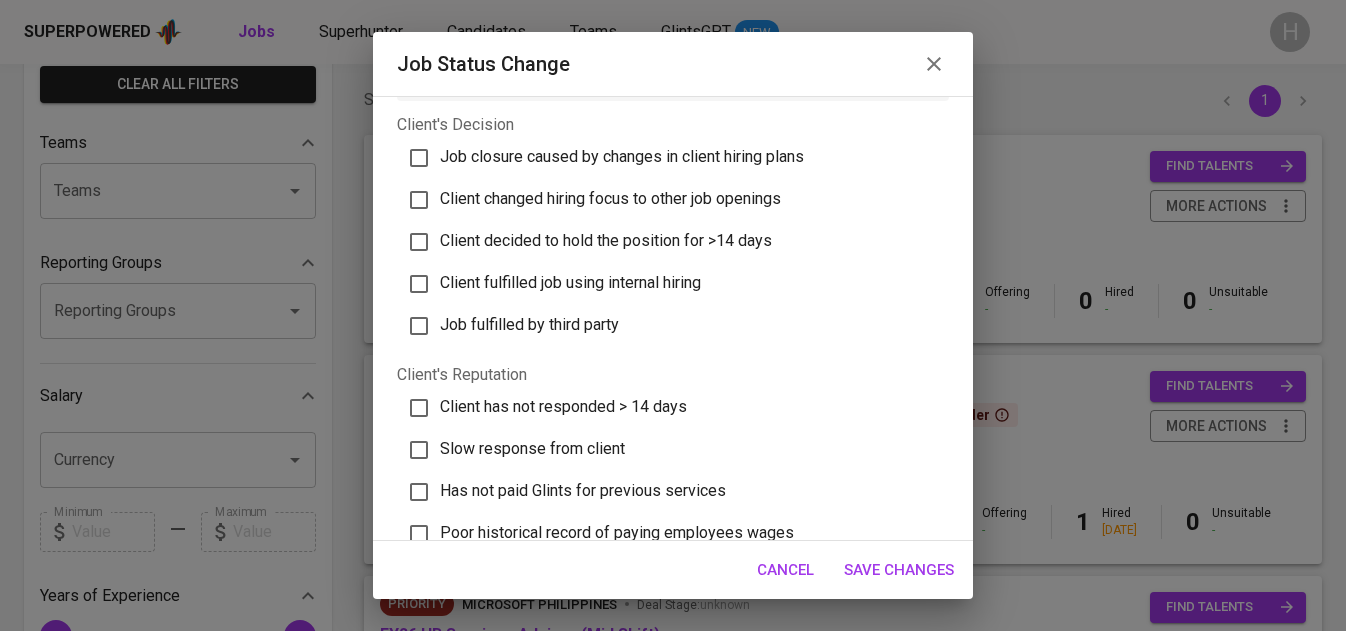 scroll, scrollTop: 695, scrollLeft: 0, axis: vertical 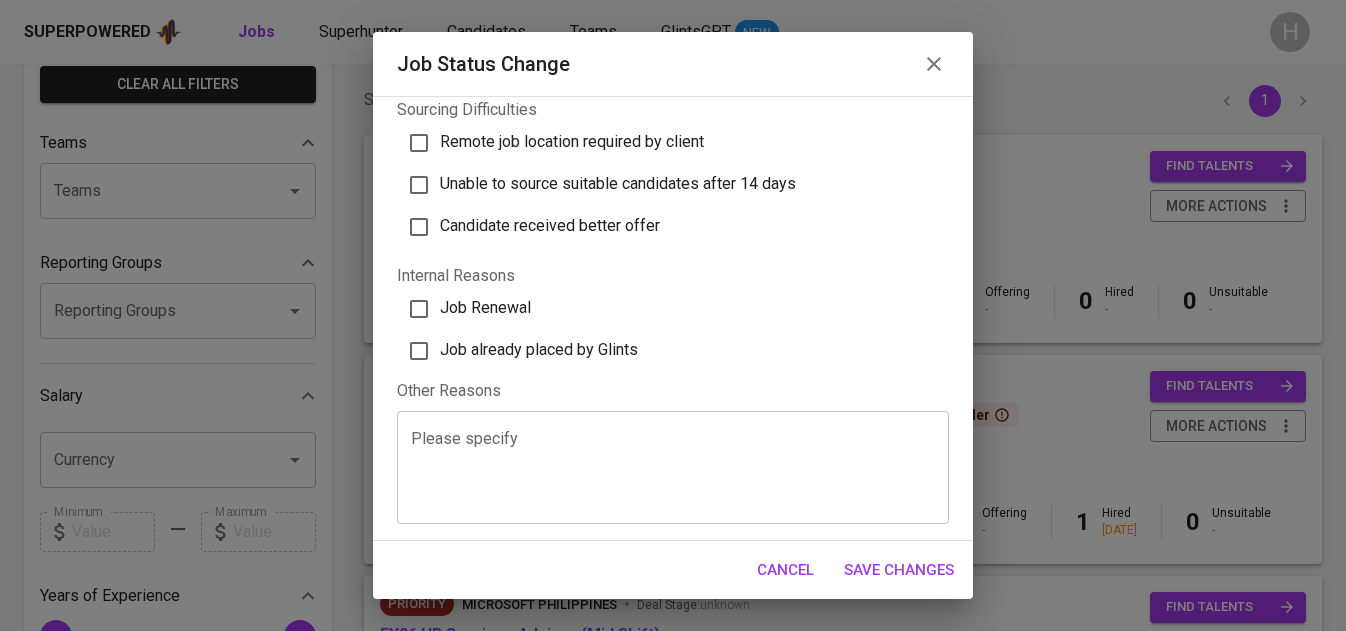 click on "Job already placed by Glints" at bounding box center (539, 349) 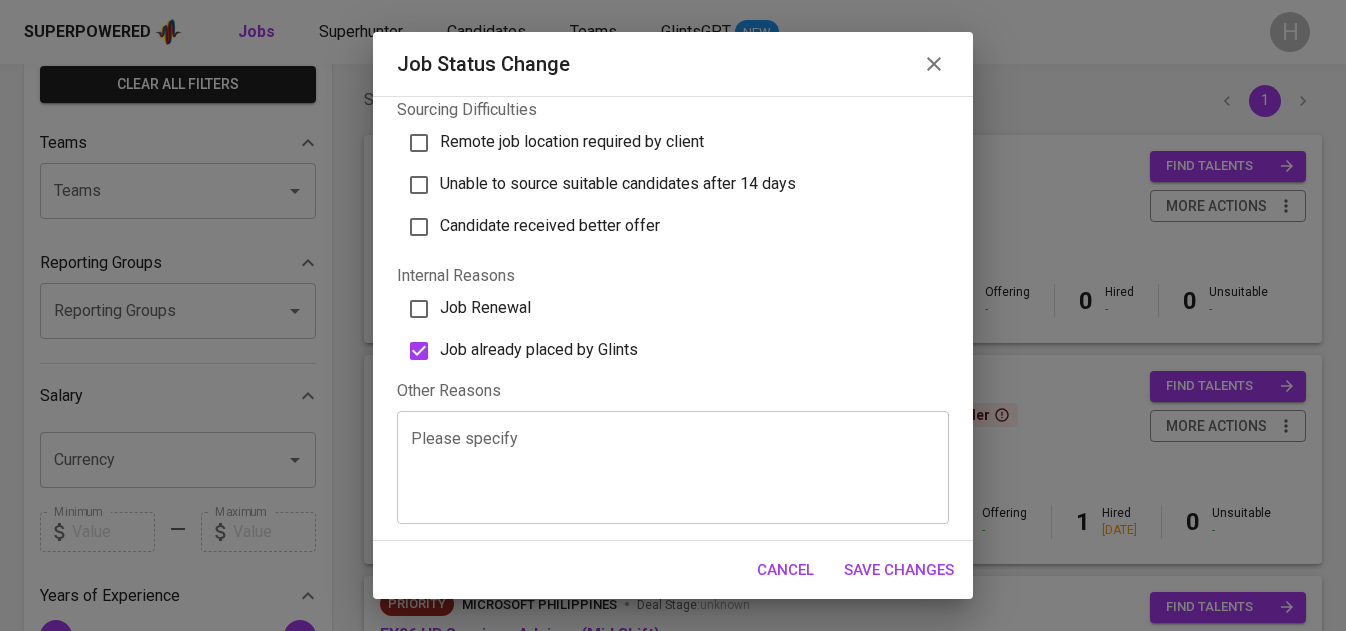 click on "Save Changes" at bounding box center [899, 570] 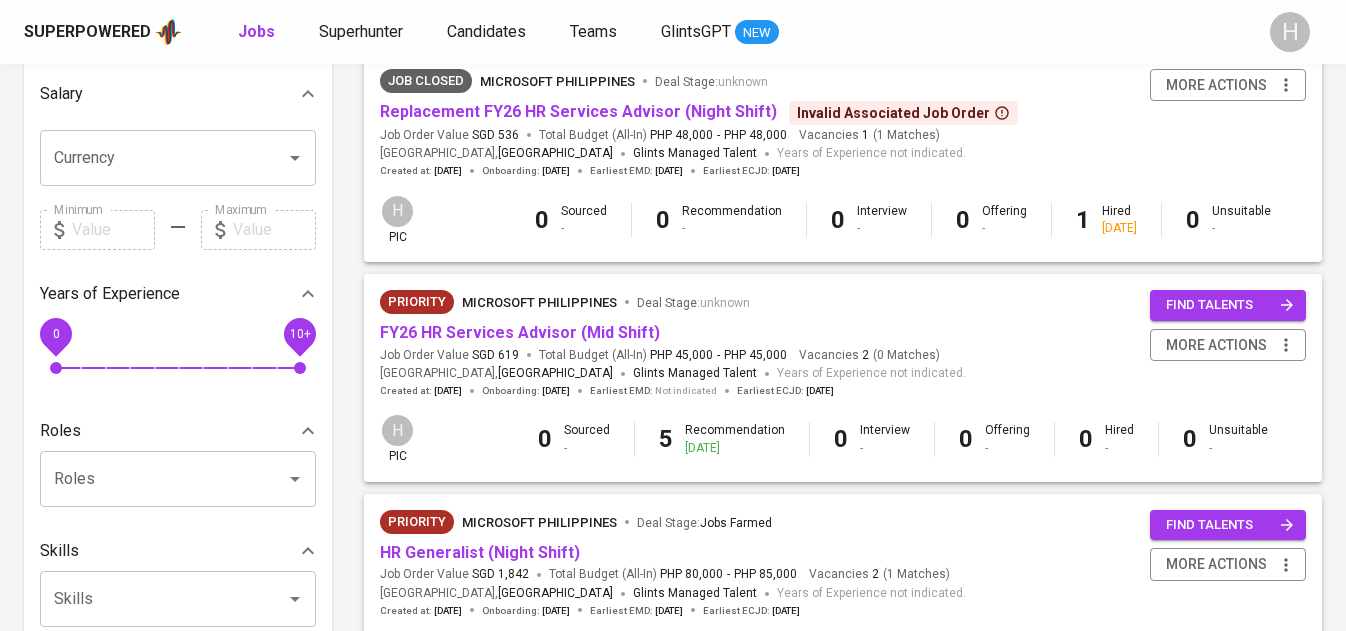 scroll, scrollTop: 0, scrollLeft: 0, axis: both 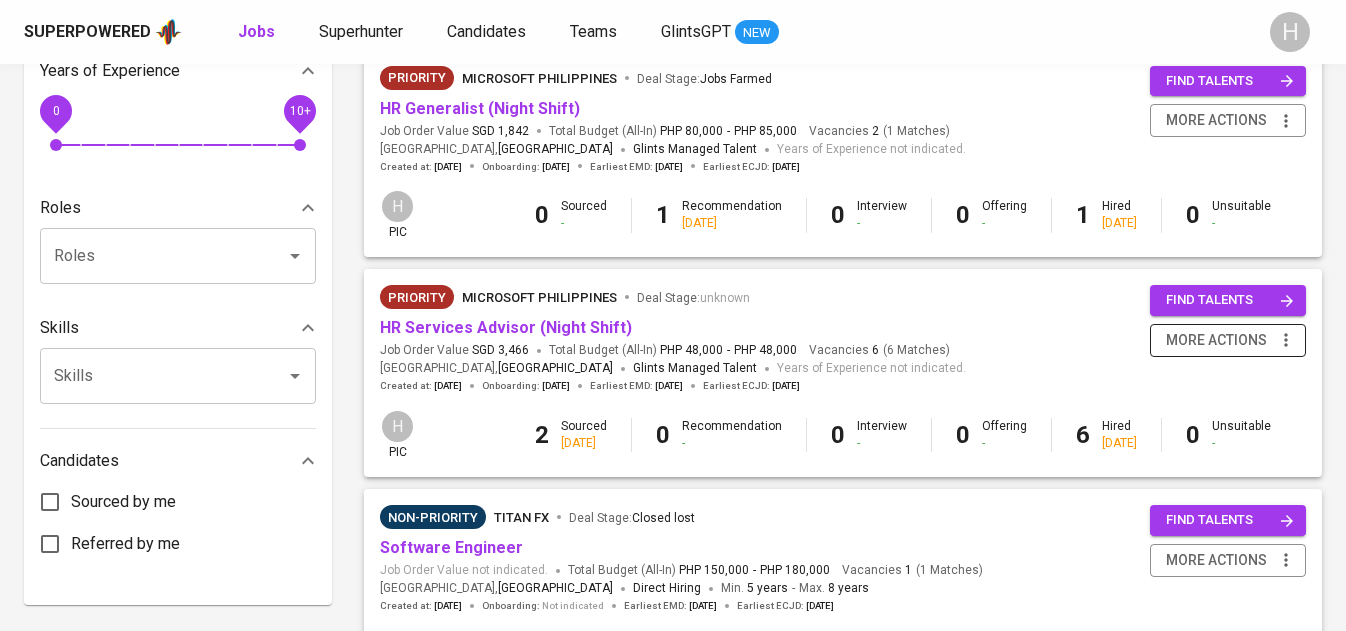 click 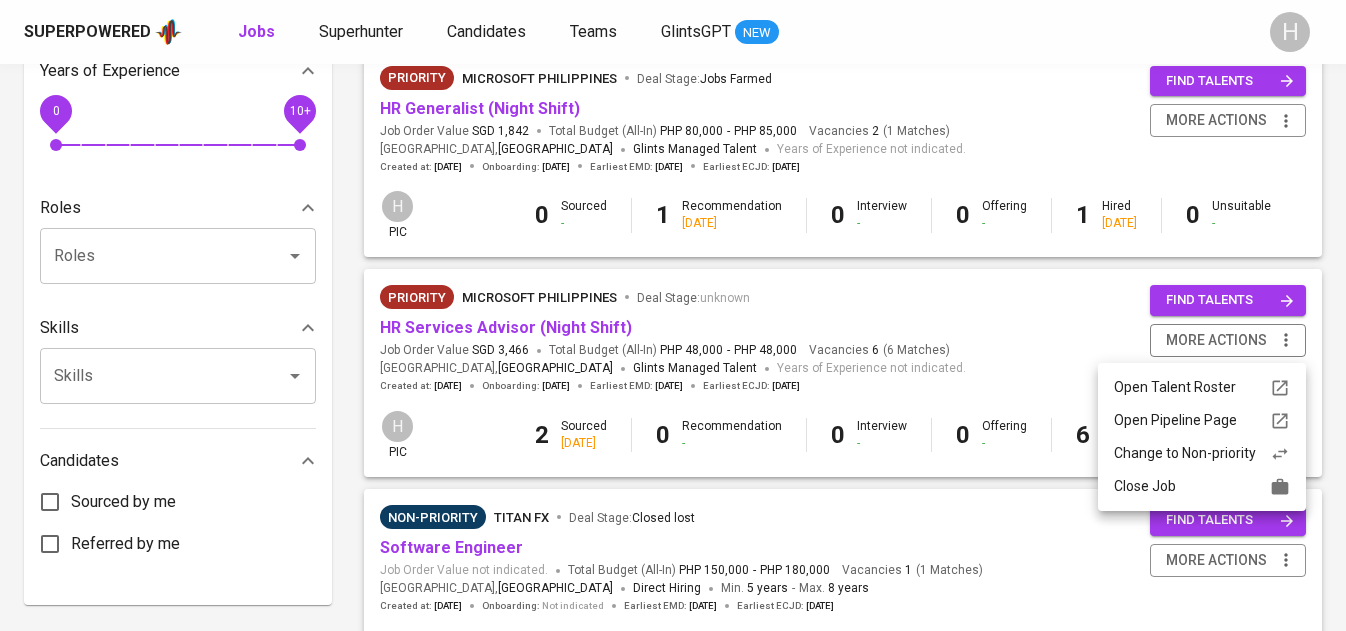 click on "Close Job" at bounding box center [1202, 486] 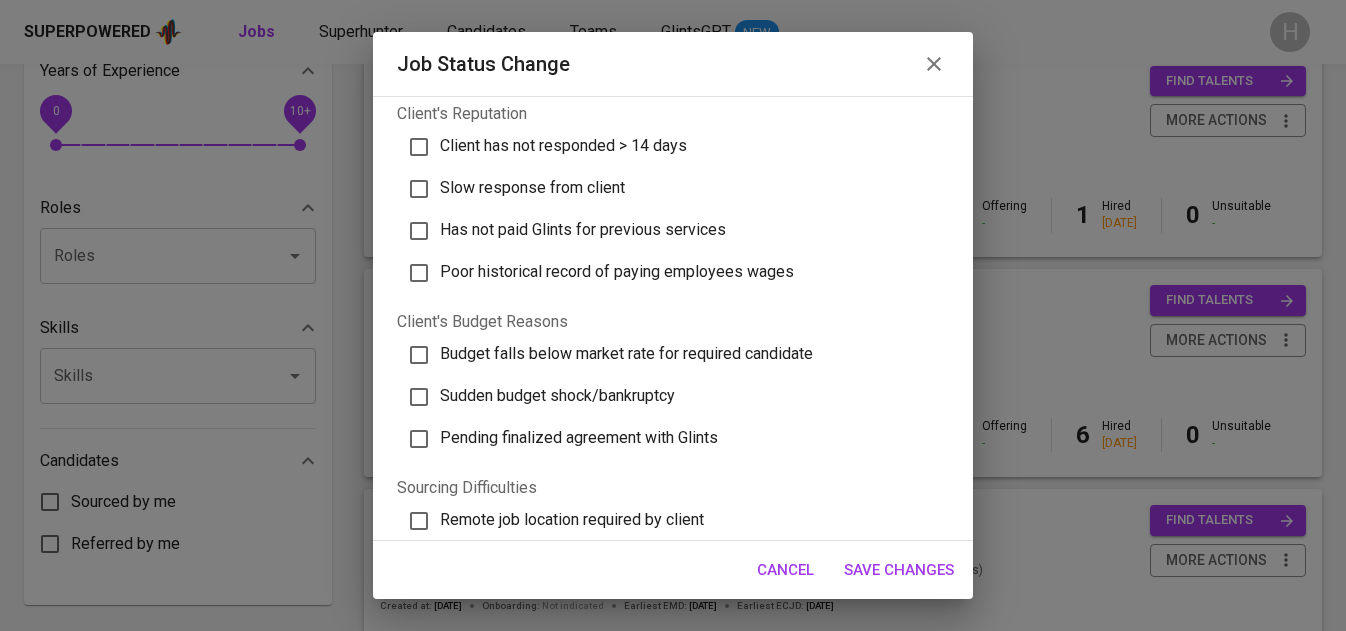 scroll, scrollTop: 695, scrollLeft: 0, axis: vertical 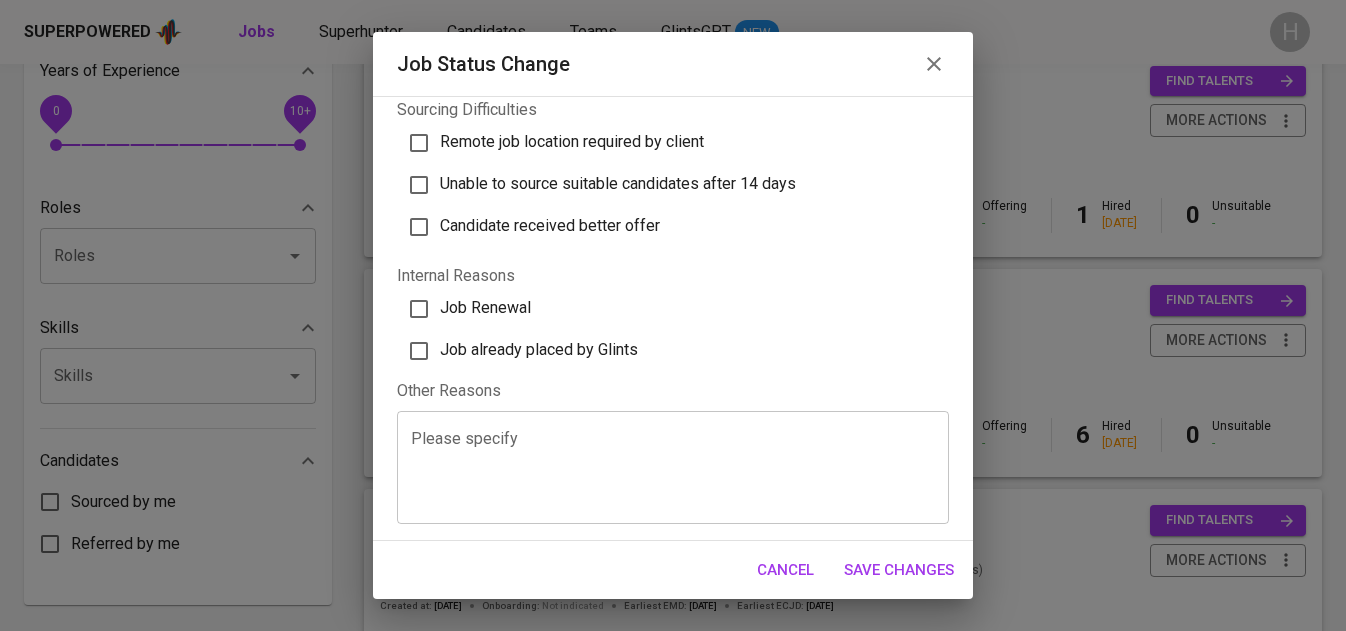 click on "Job already placed by Glints" at bounding box center [539, 349] 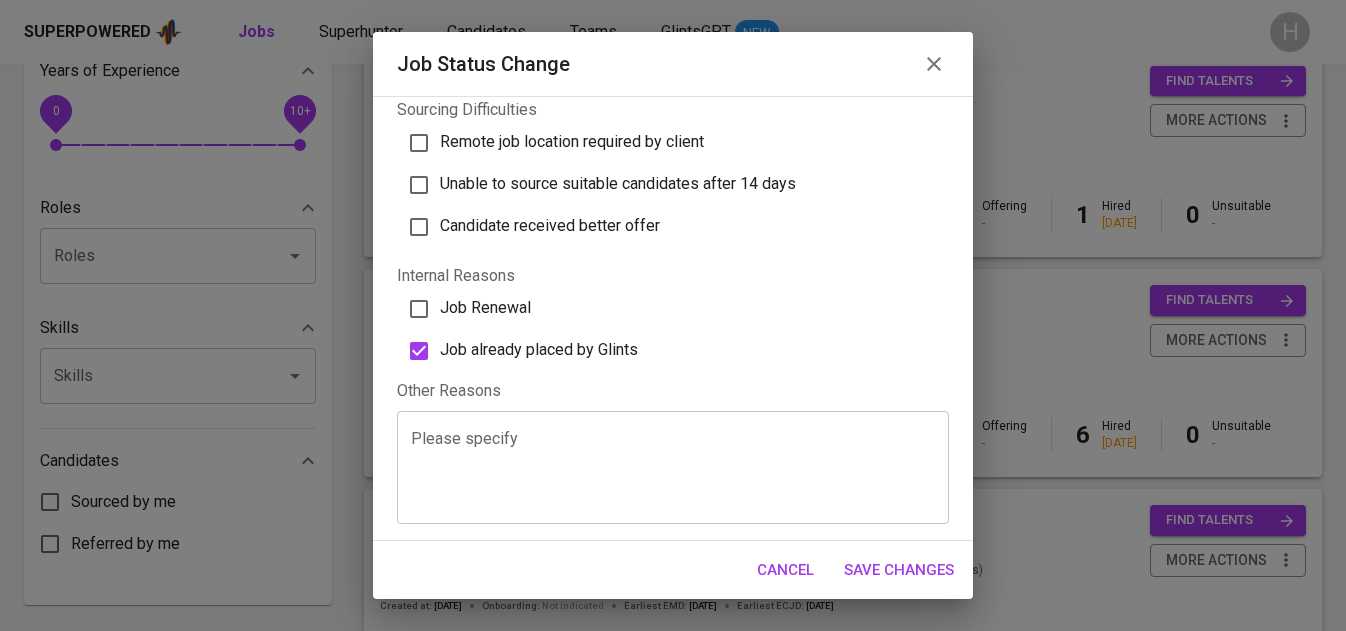 click on "Save Changes" at bounding box center [899, 570] 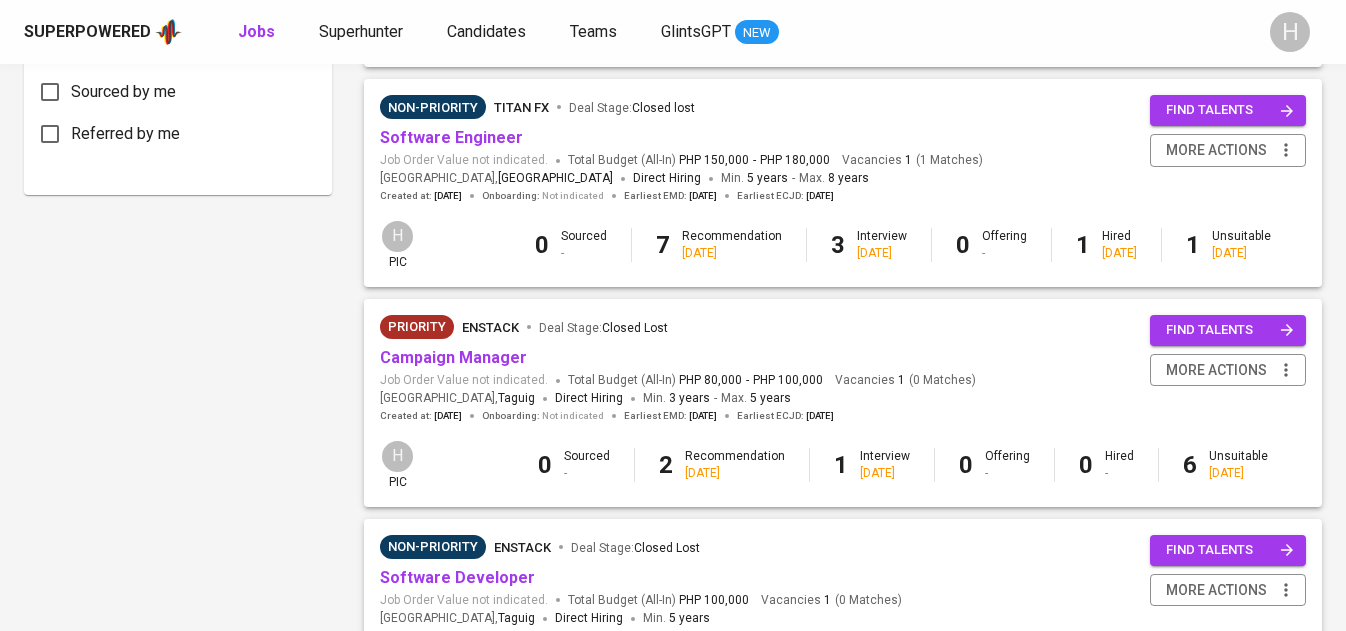 scroll, scrollTop: 1096, scrollLeft: 0, axis: vertical 